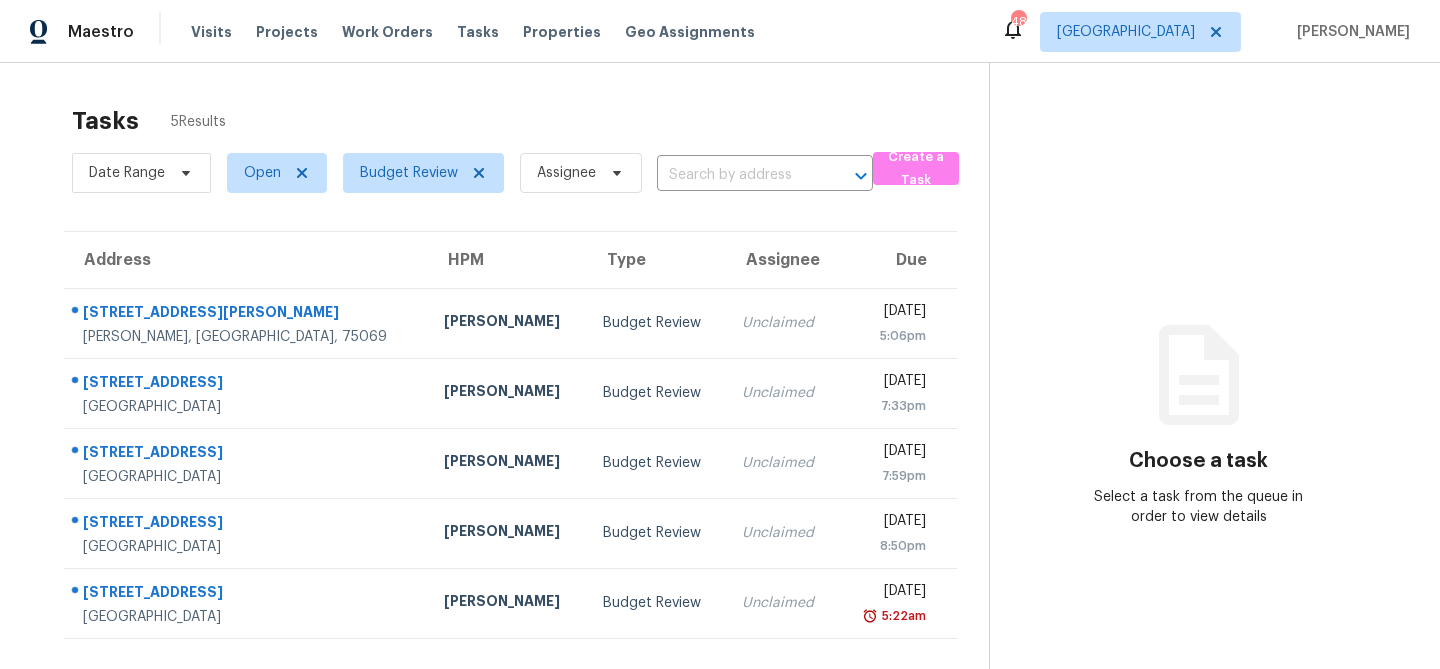 scroll, scrollTop: 0, scrollLeft: 0, axis: both 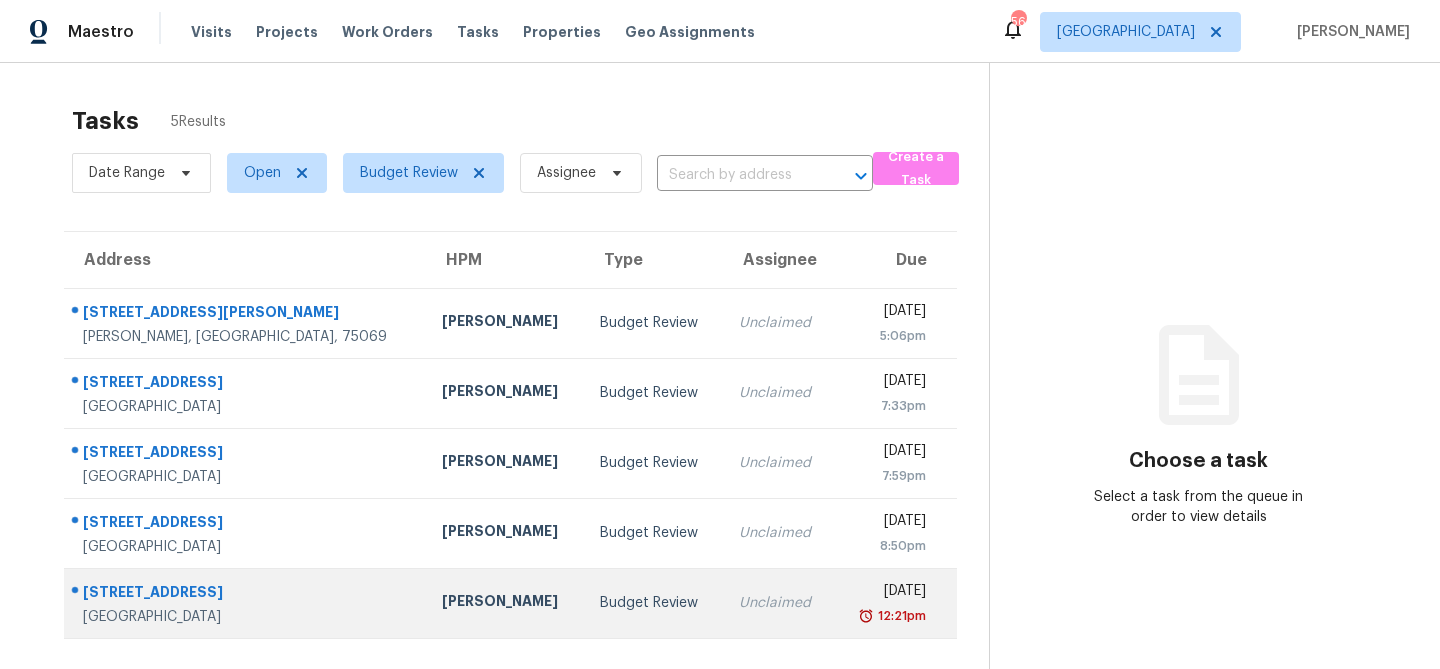 click on "[PERSON_NAME]" at bounding box center (505, 603) 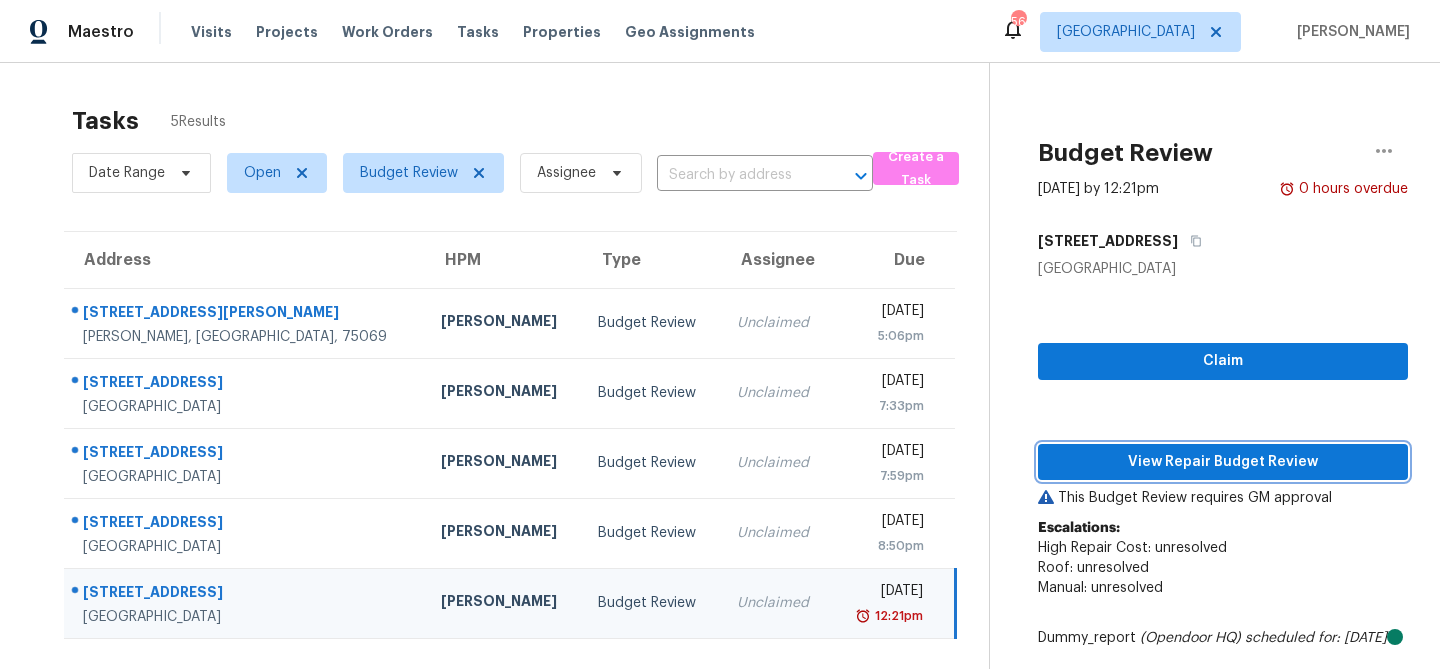 click on "View Repair Budget Review" at bounding box center (1223, 462) 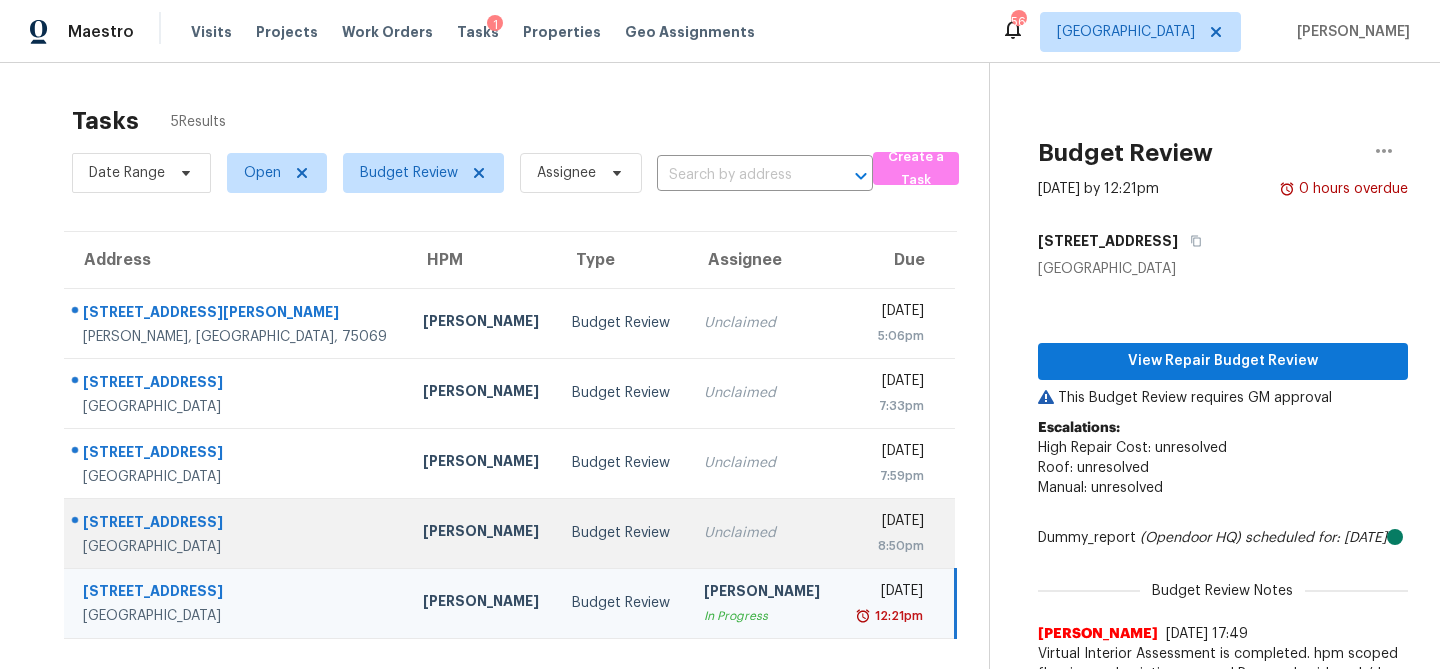 click on "Budget Review" at bounding box center (621, 533) 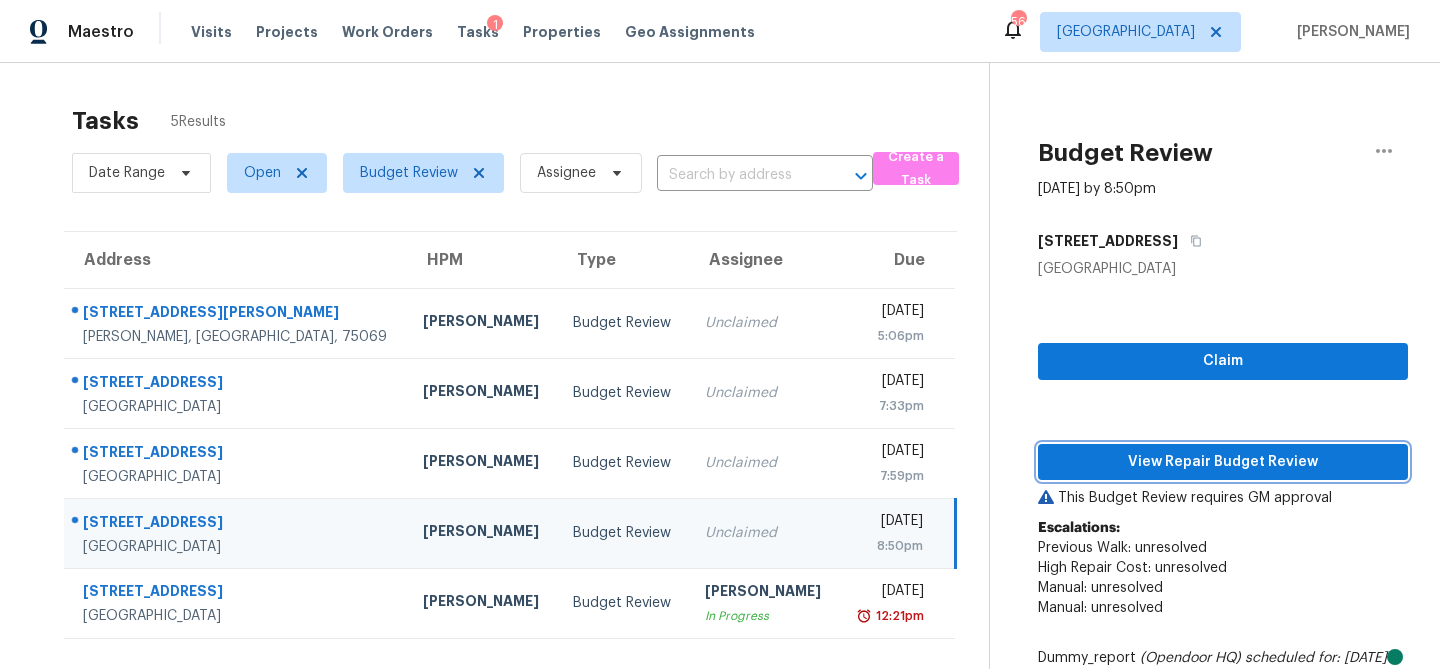 click on "View Repair Budget Review" at bounding box center [1223, 462] 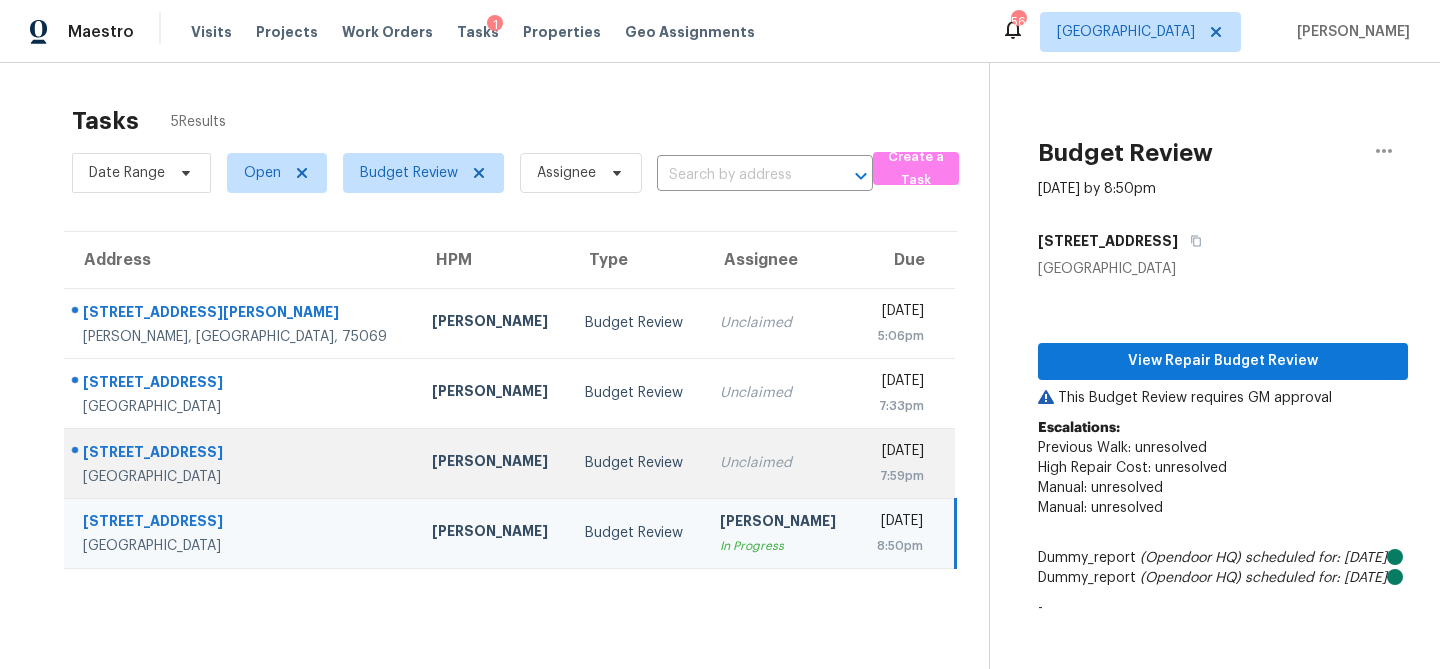 click on "Unclaimed" at bounding box center (780, 463) 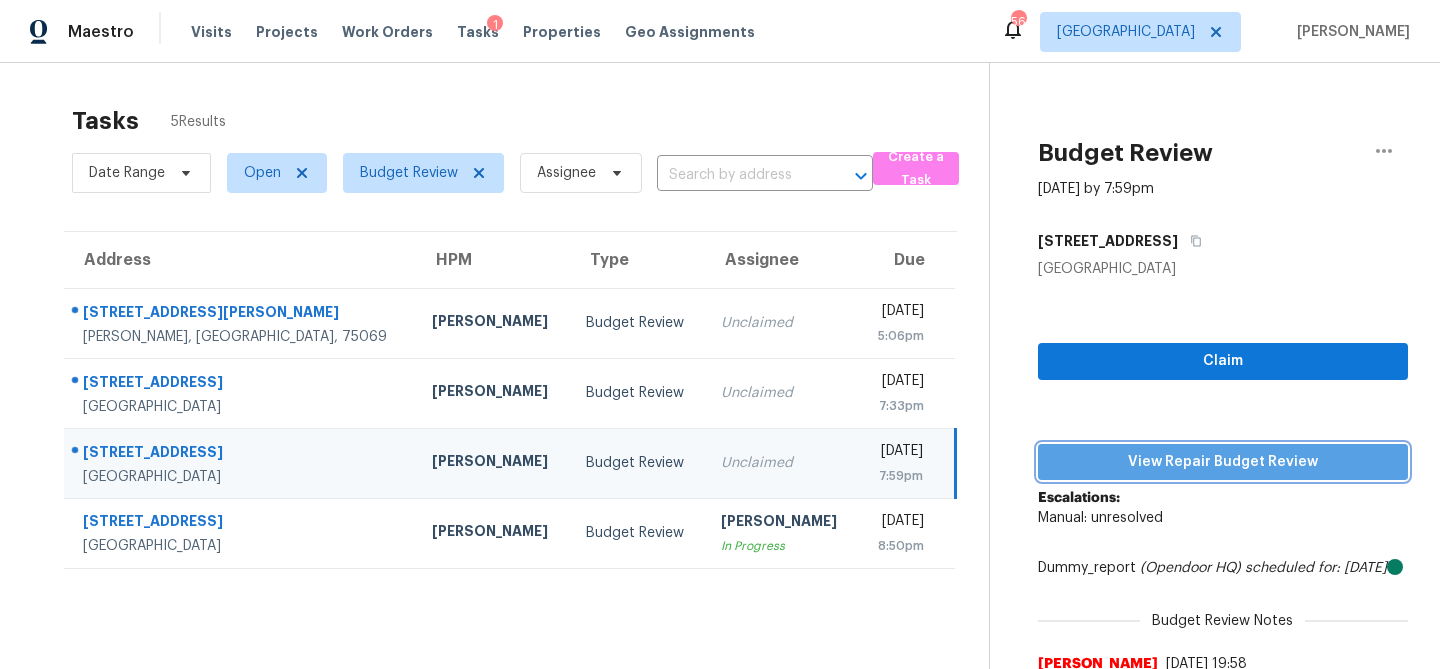 click on "View Repair Budget Review" at bounding box center (1223, 462) 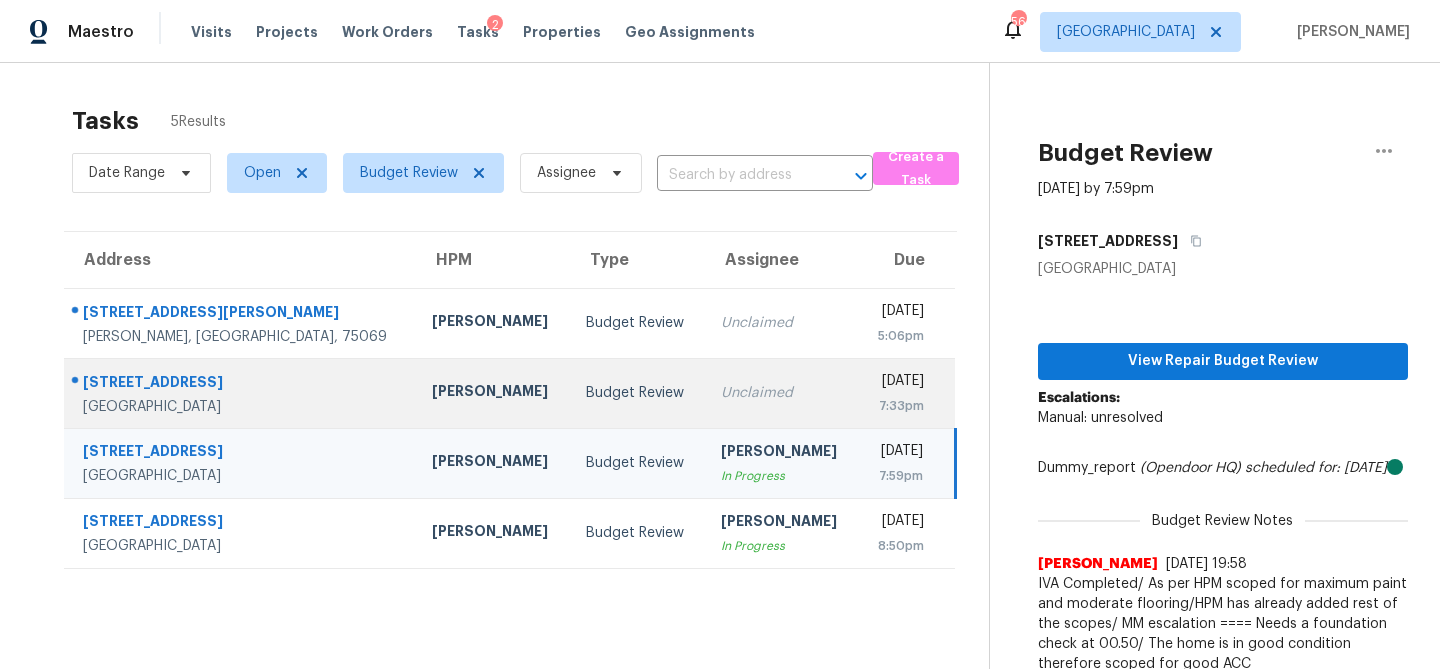 click on "Budget Review" at bounding box center [637, 393] 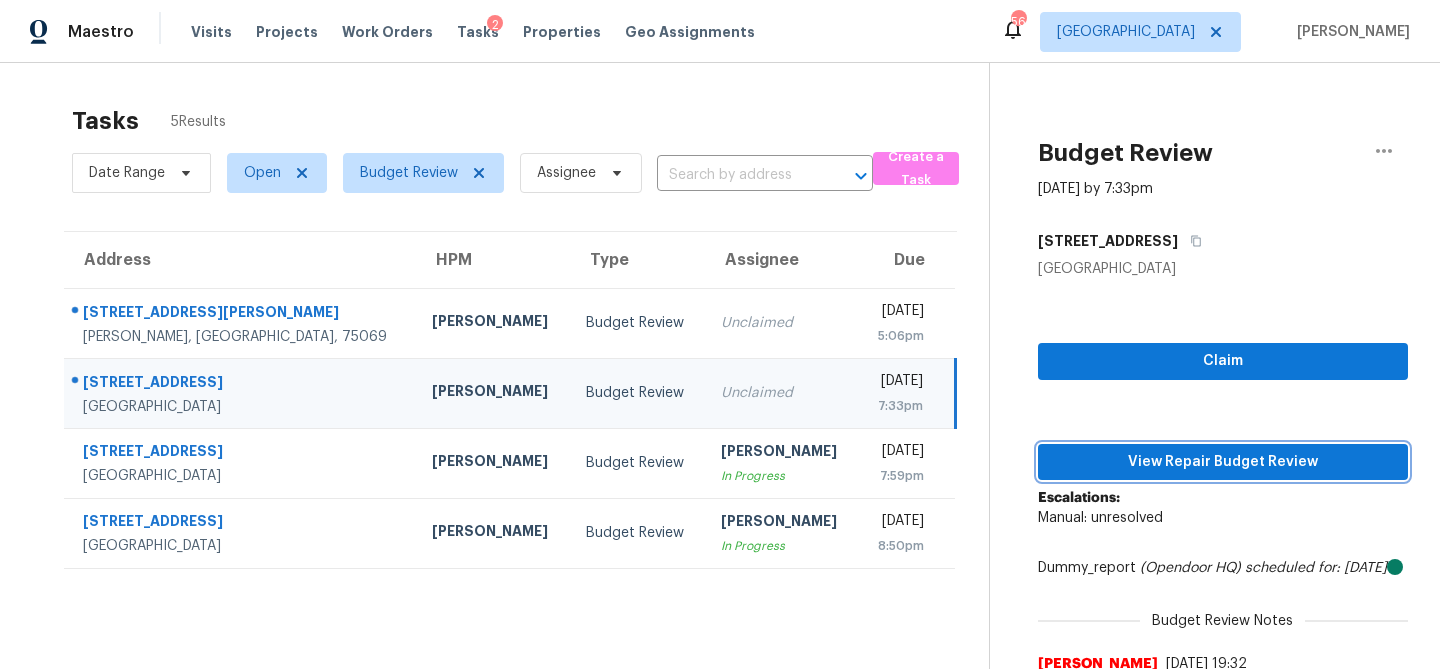 click on "View Repair Budget Review" at bounding box center [1223, 462] 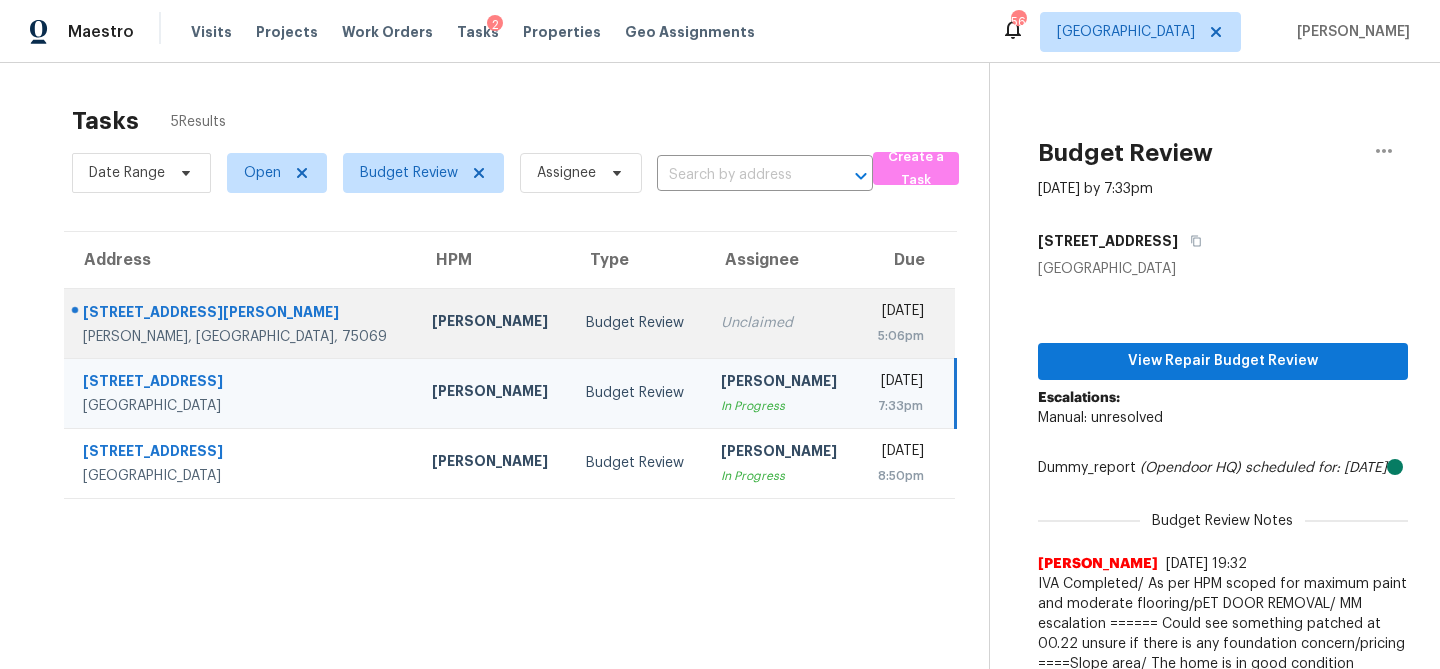 click on "Unclaimed" at bounding box center [782, 323] 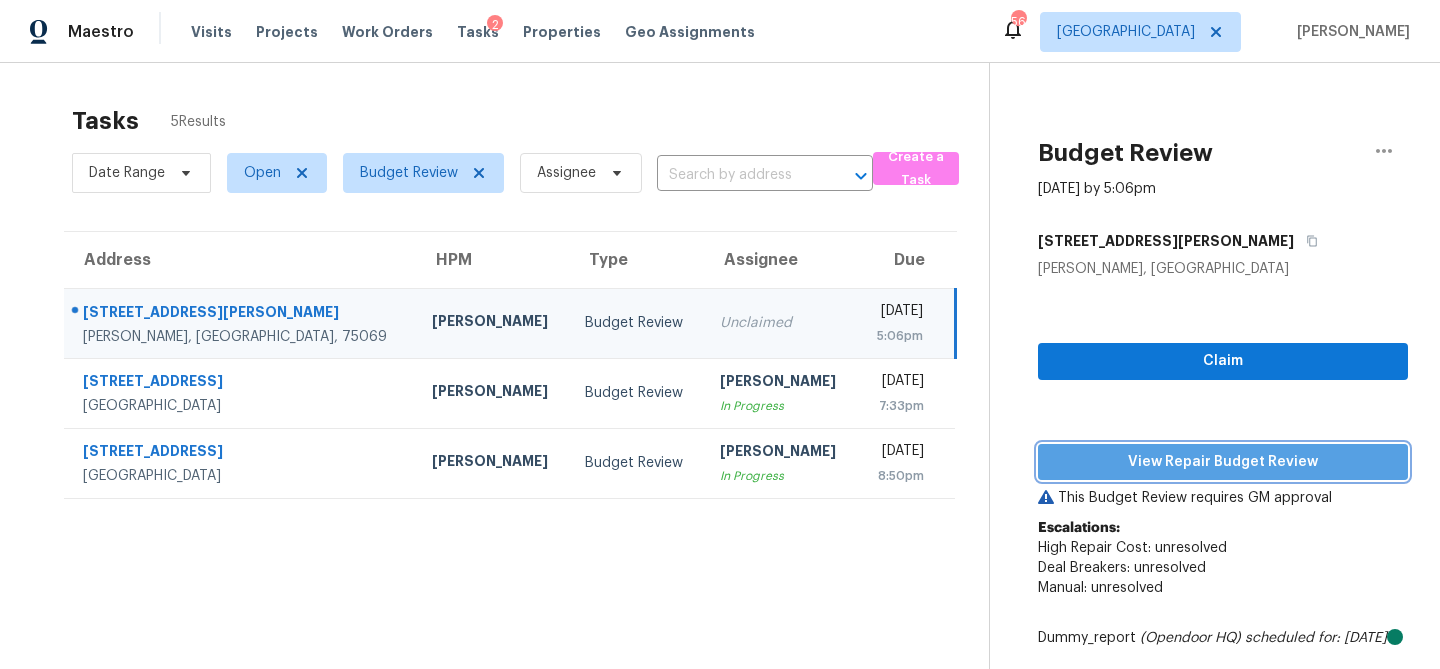 click on "View Repair Budget Review" at bounding box center (1223, 462) 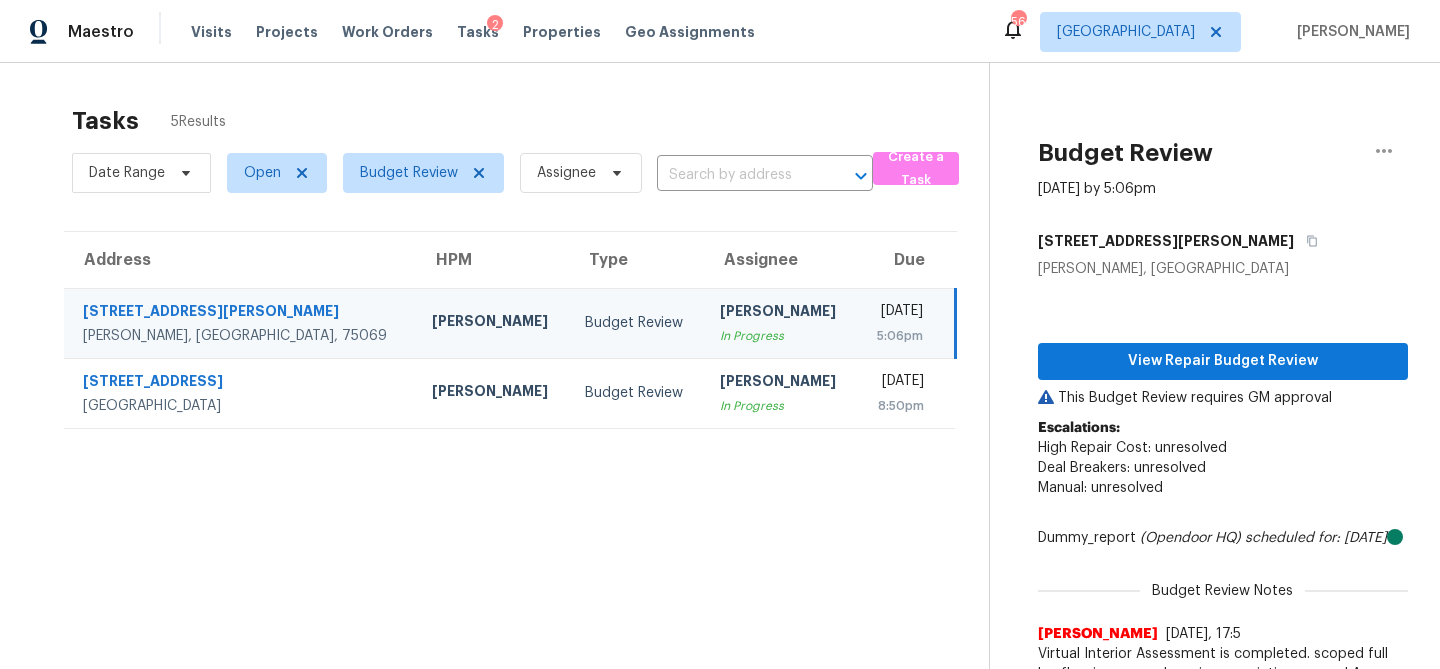 click on "In Progress" at bounding box center [780, 336] 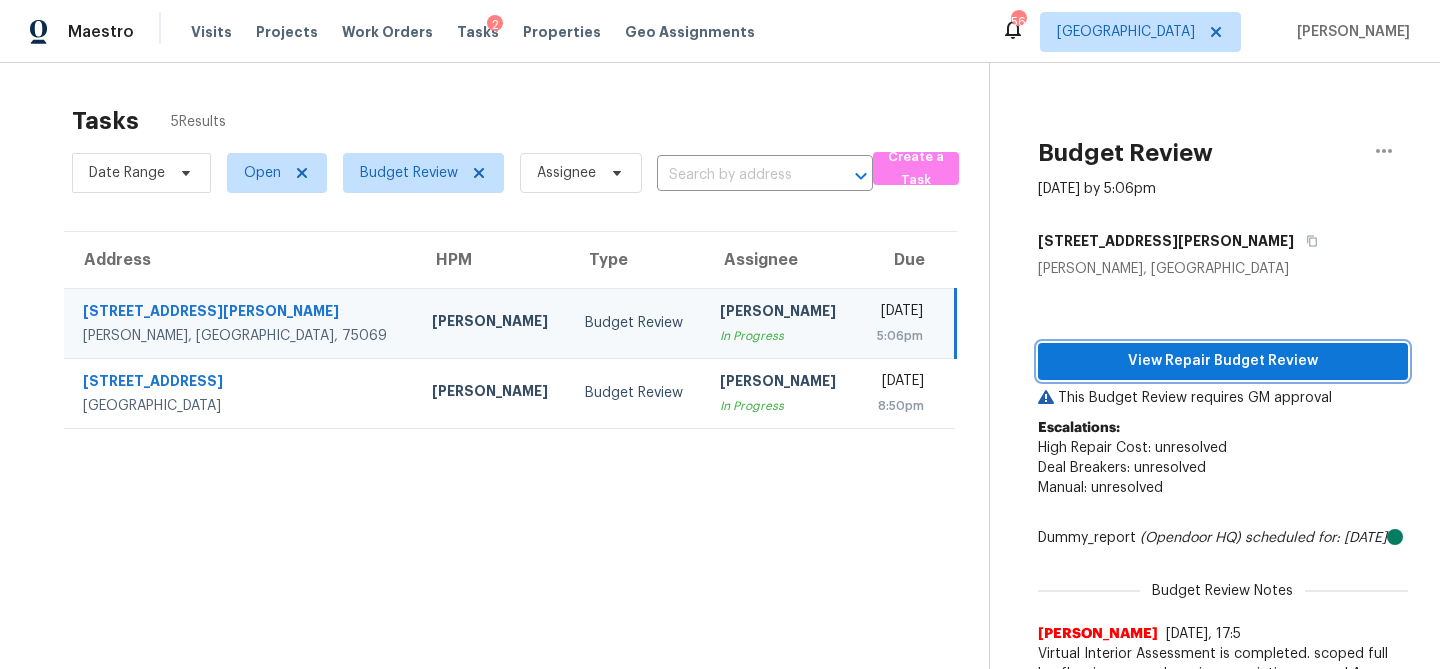 click on "View Repair Budget Review" at bounding box center [1223, 361] 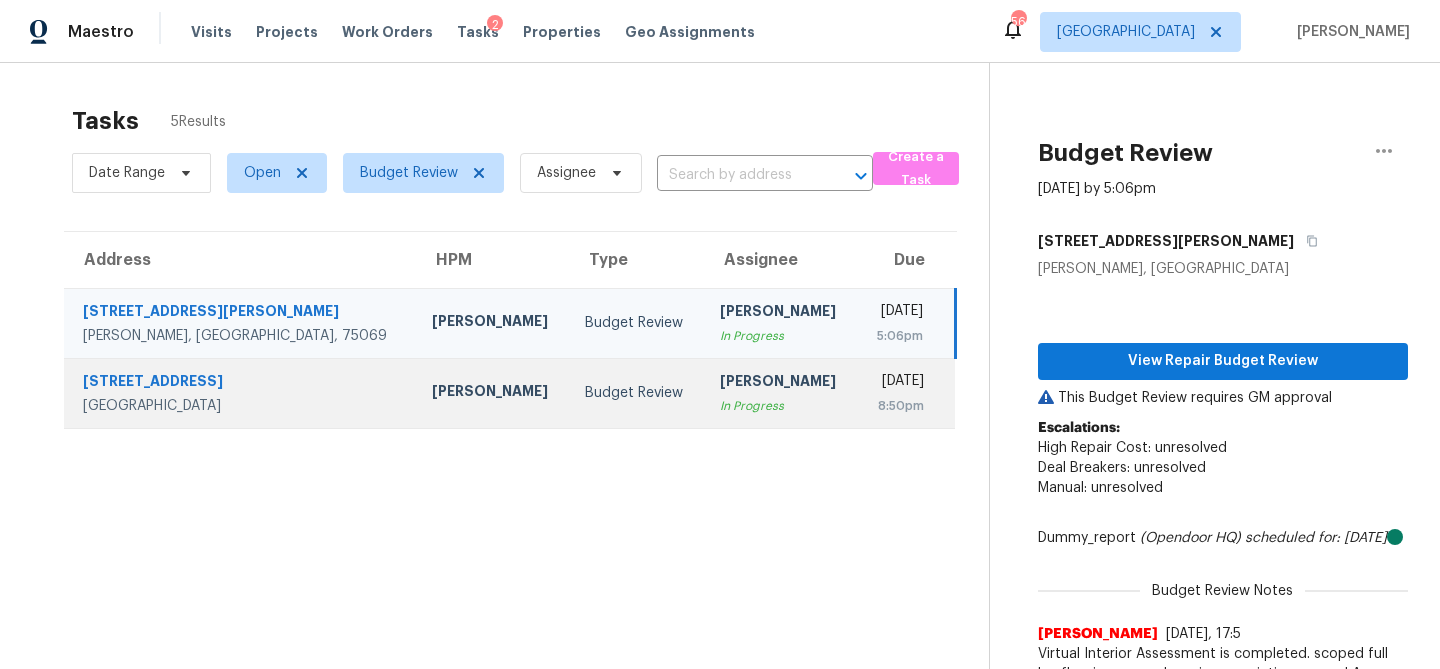click on "Budget Review" at bounding box center [636, 393] 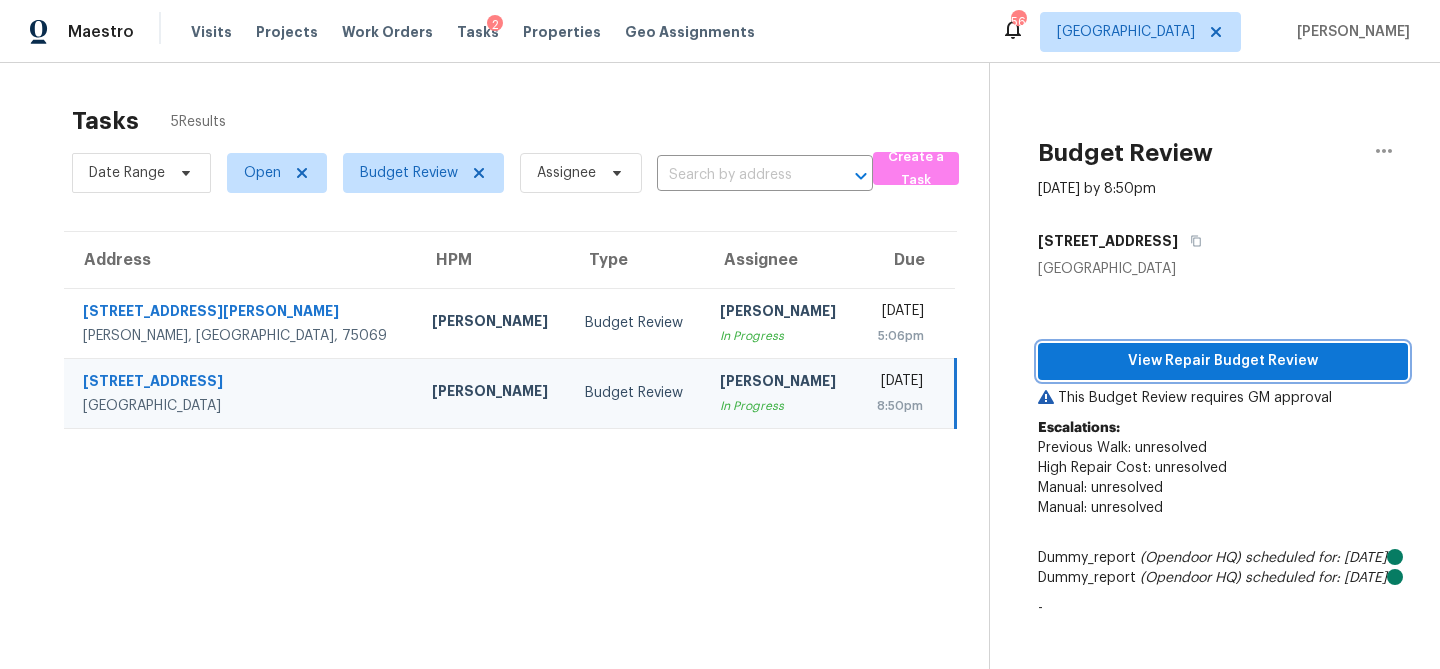 click on "View Repair Budget Review" at bounding box center [1223, 361] 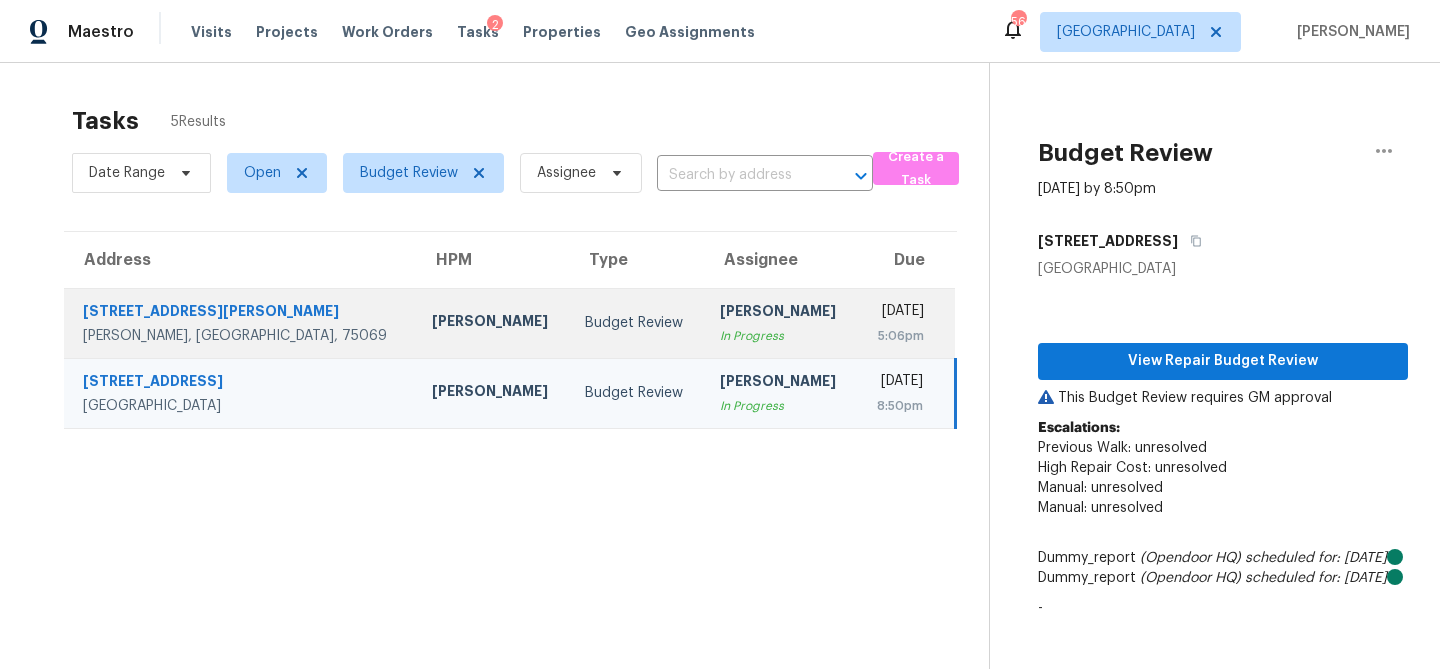 click on "[PERSON_NAME]" at bounding box center [780, 313] 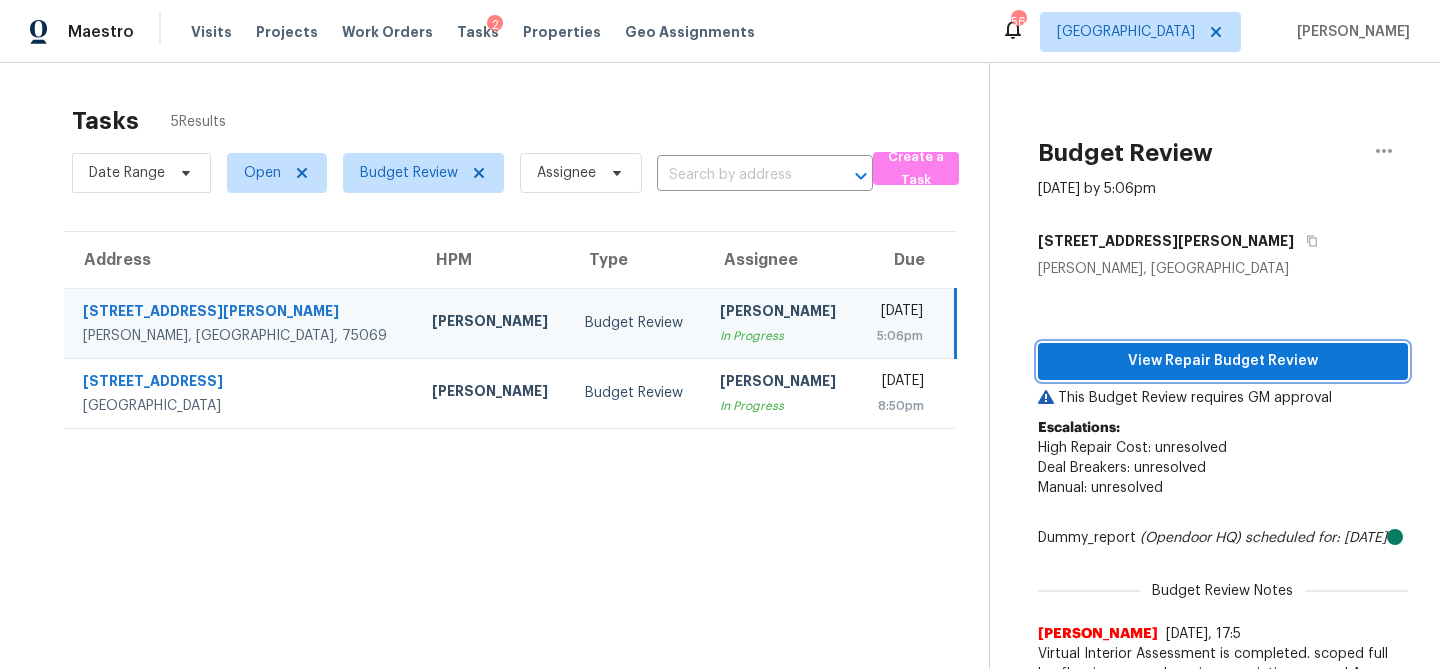 click on "View Repair Budget Review" at bounding box center (1223, 361) 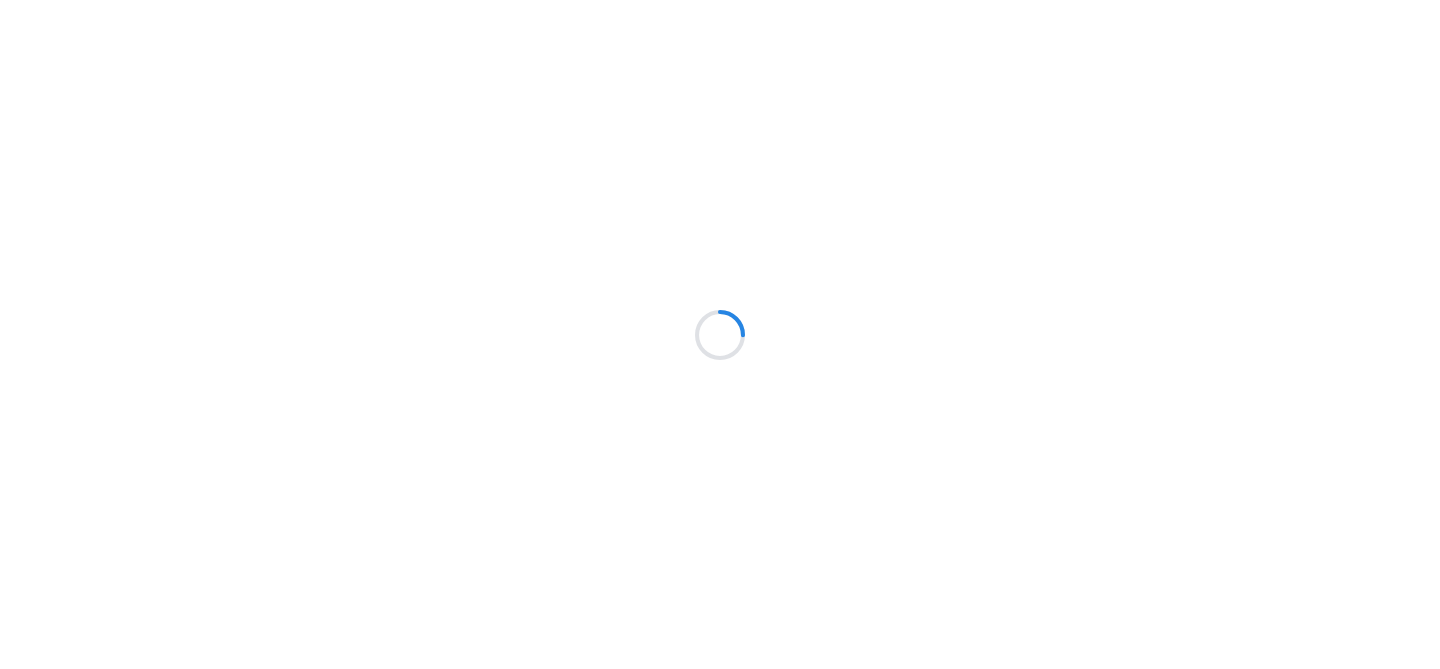 scroll, scrollTop: 0, scrollLeft: 0, axis: both 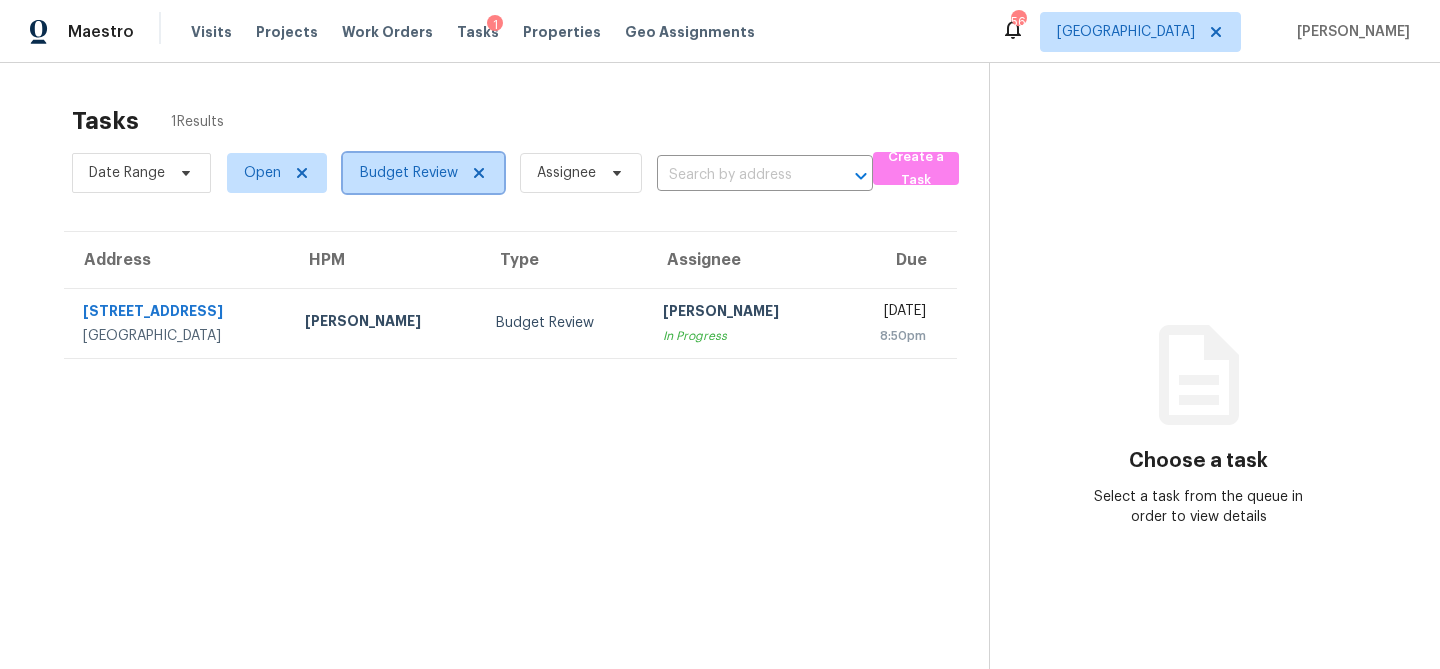 click 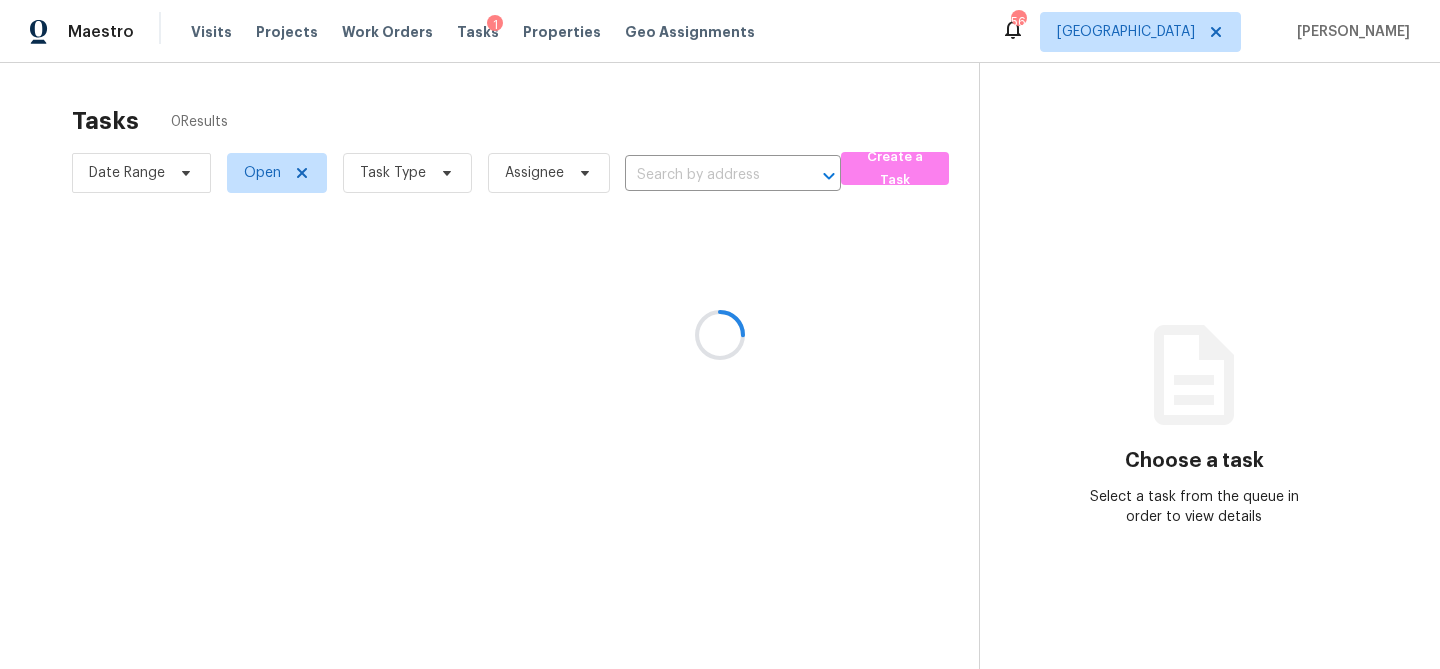 click at bounding box center (720, 334) 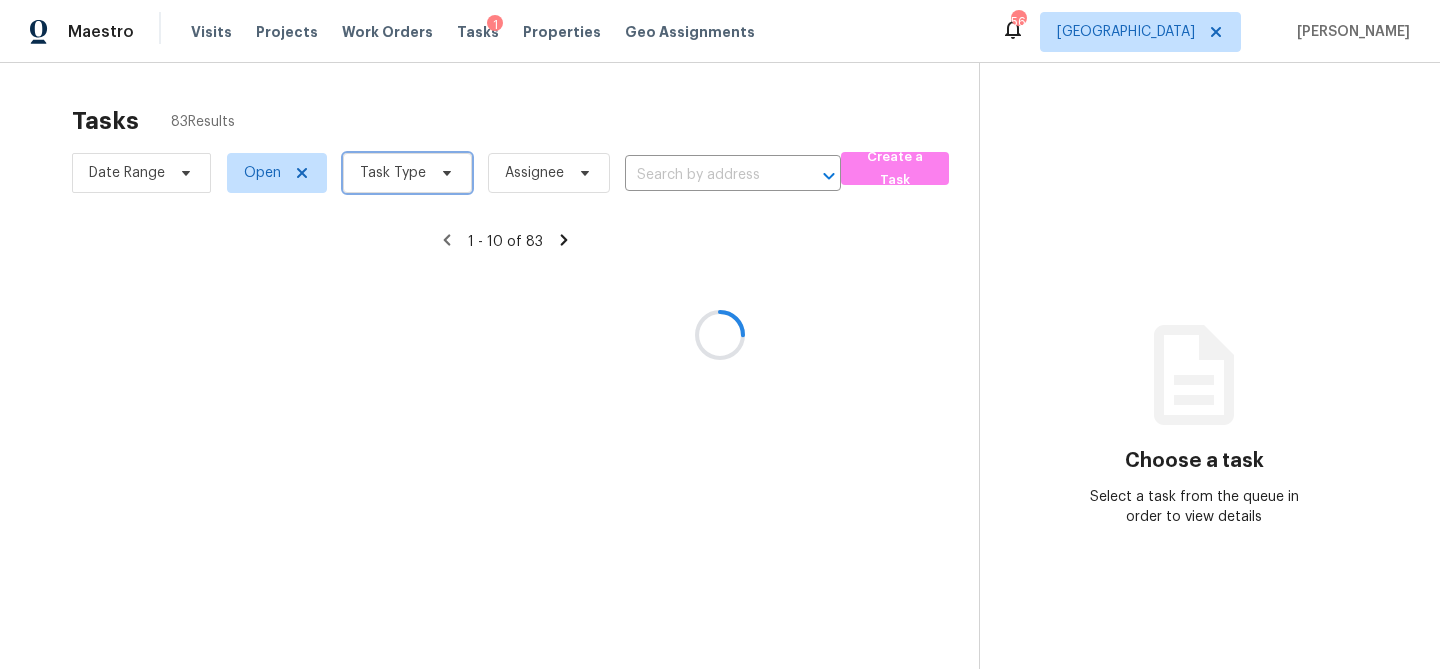 click 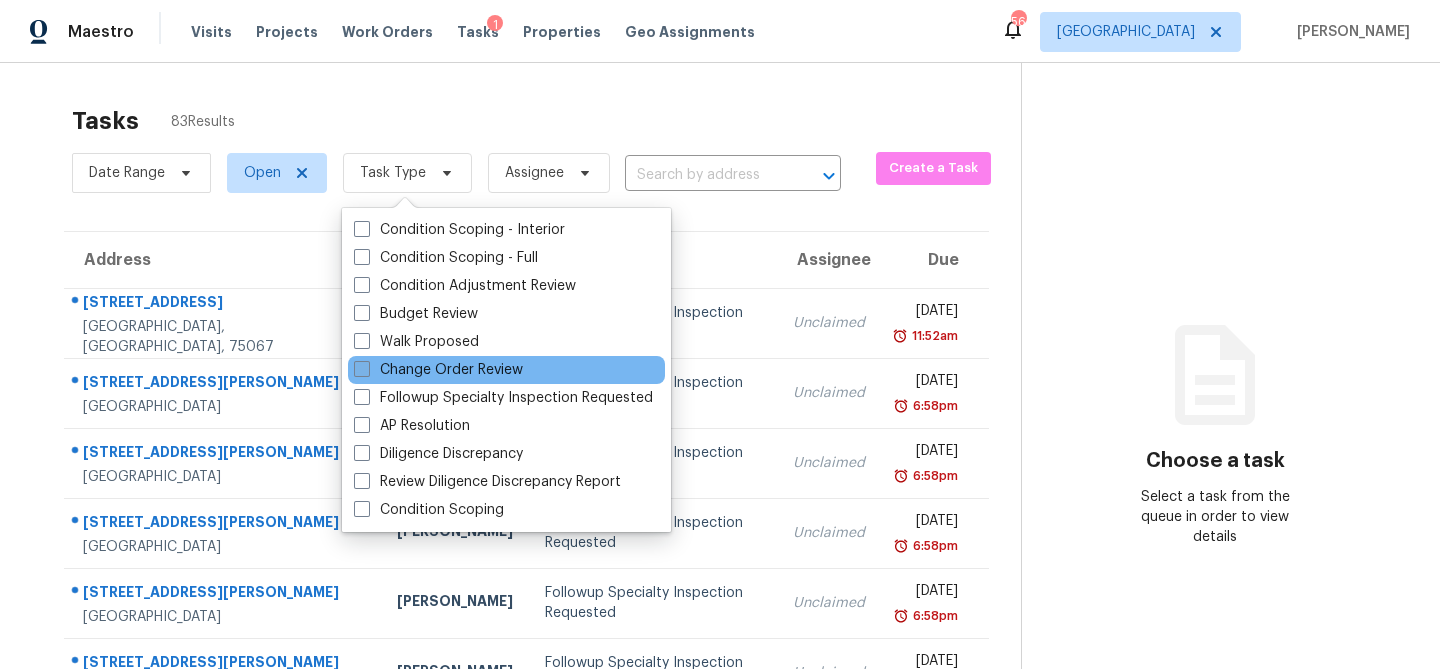 click on "Change Order Review" at bounding box center (438, 370) 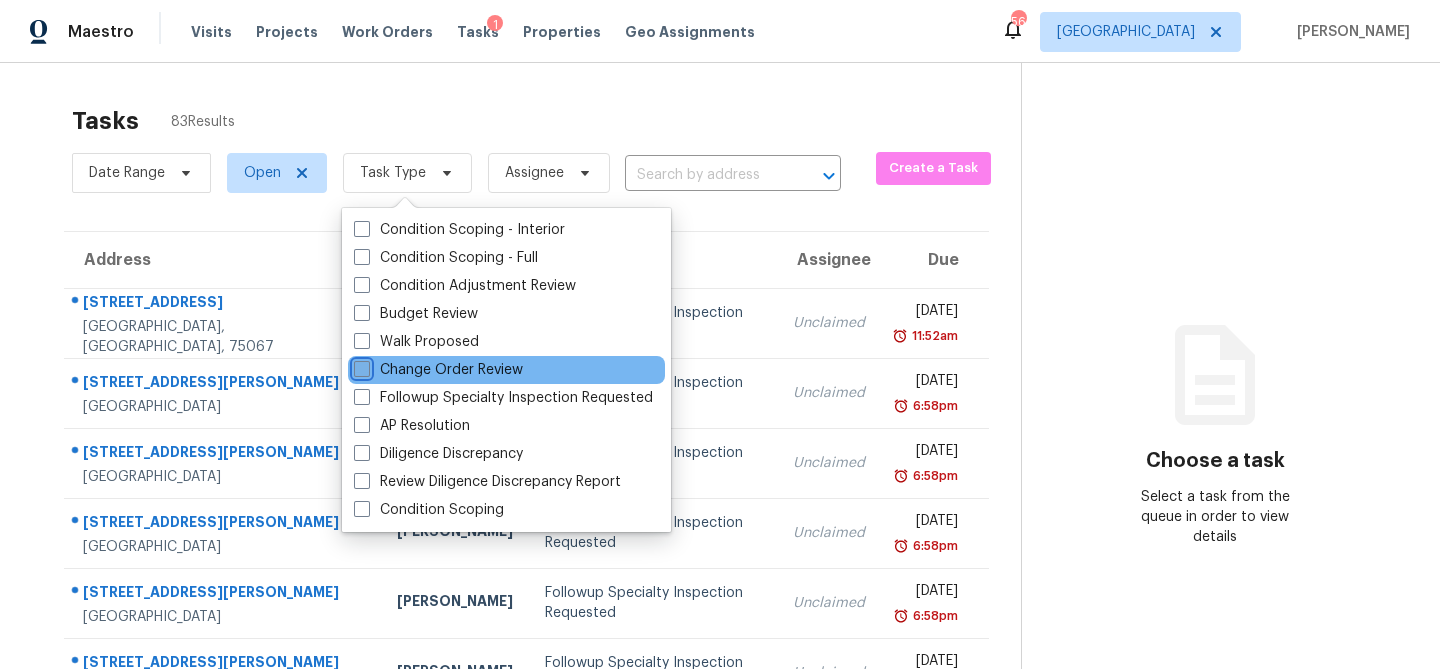 click on "Change Order Review" at bounding box center (360, 366) 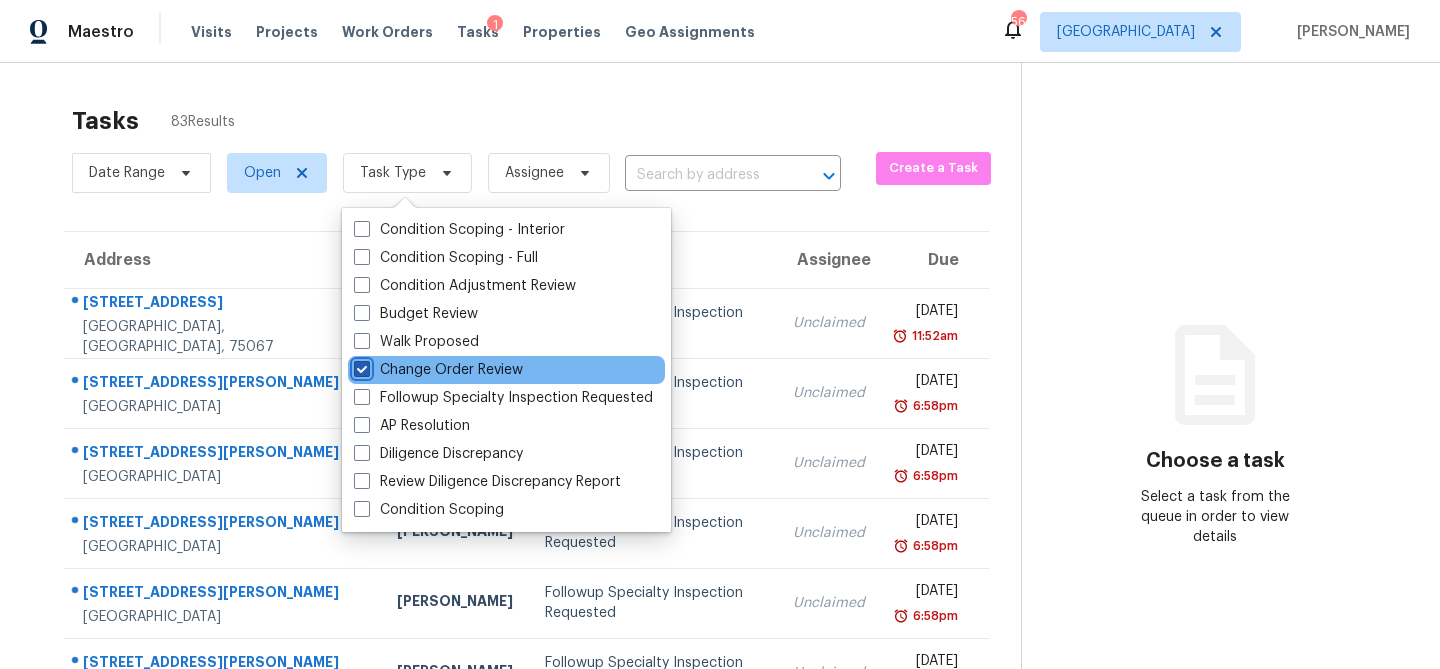 checkbox on "true" 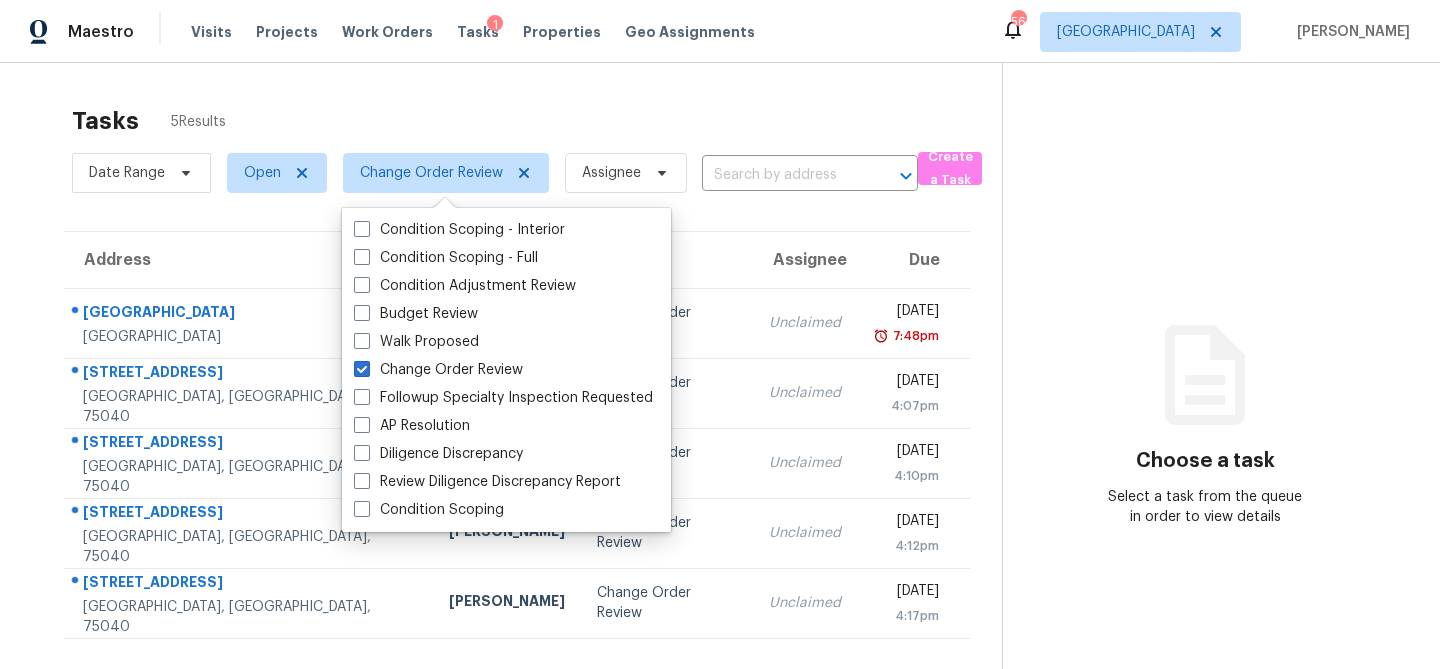click on "Tasks 5  Results" at bounding box center [537, 121] 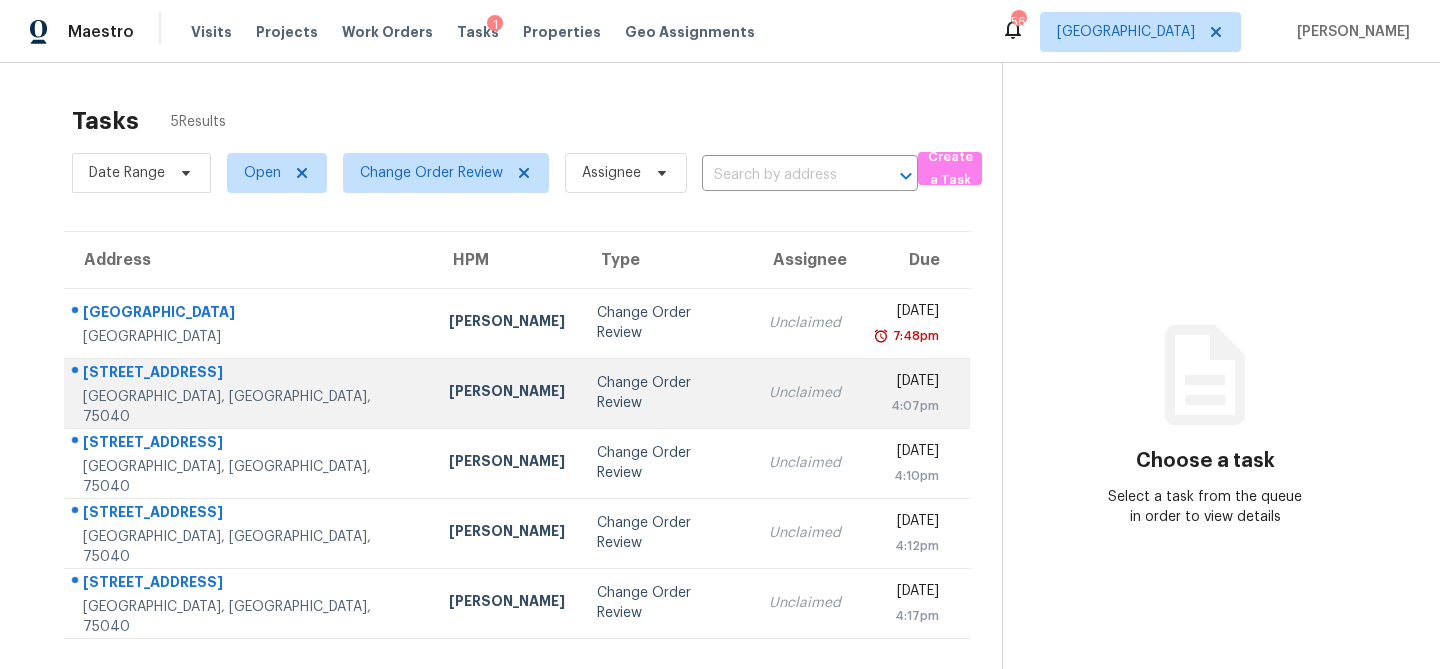 click on "[PERSON_NAME]" at bounding box center [507, 393] 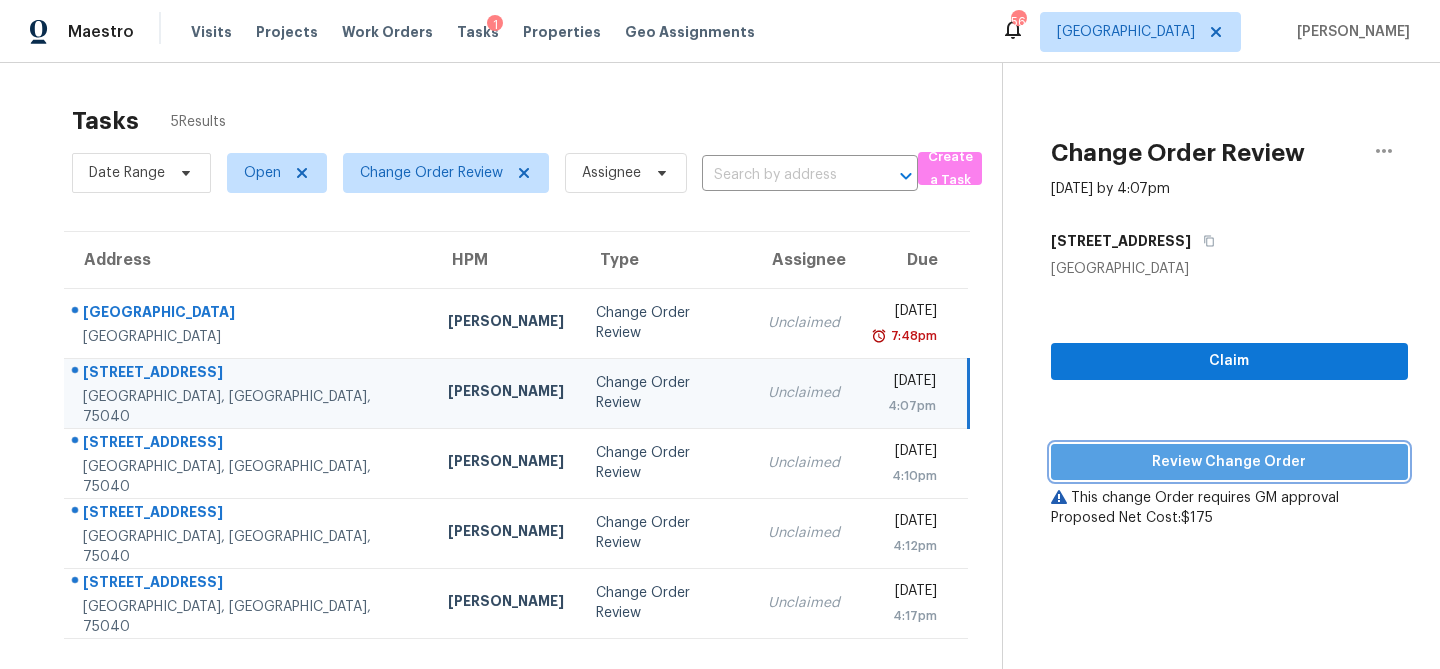 click on "Review Change Order" at bounding box center [1229, 462] 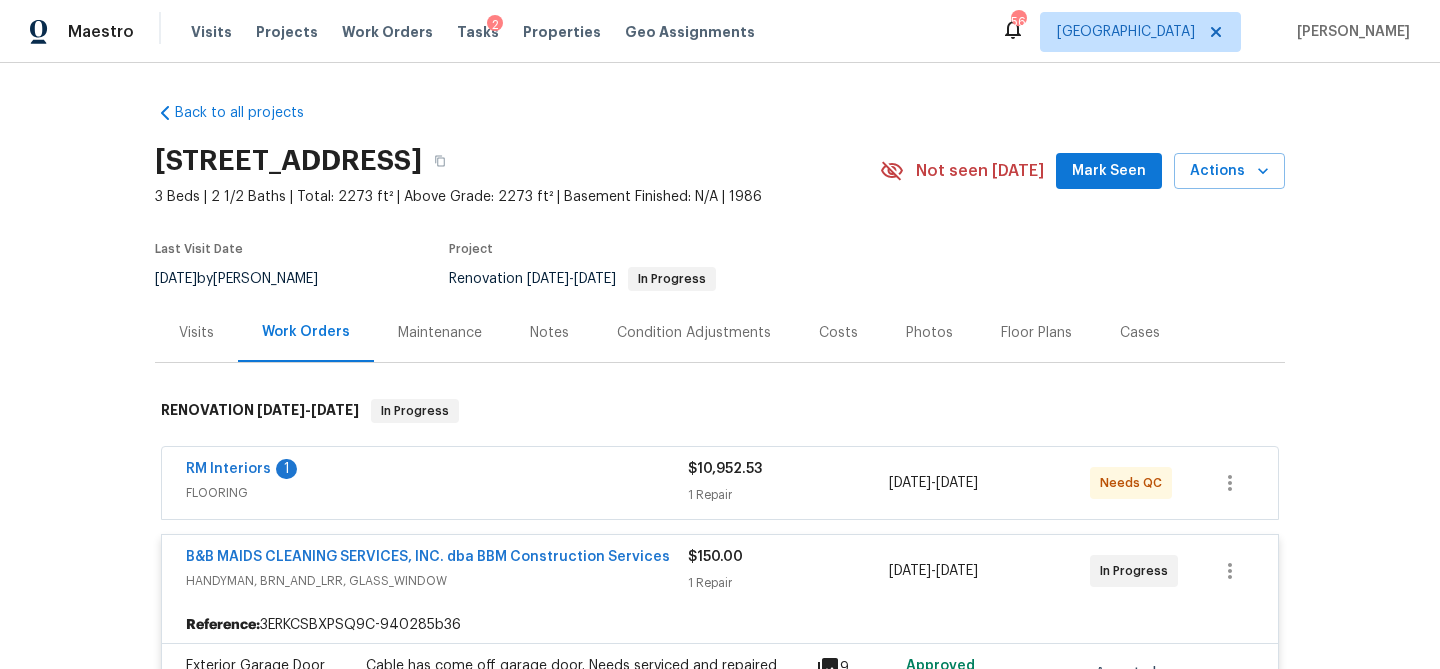 click on "Costs" at bounding box center [838, 333] 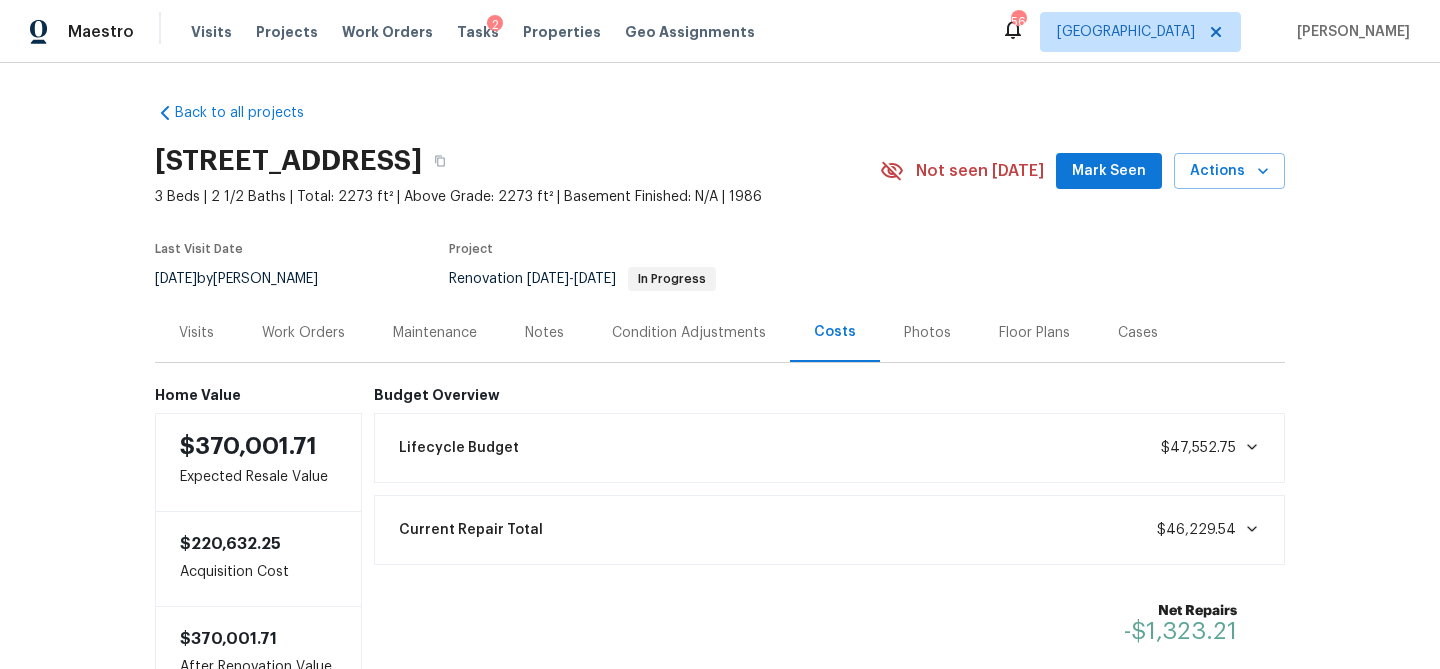 click on "Notes" at bounding box center [544, 333] 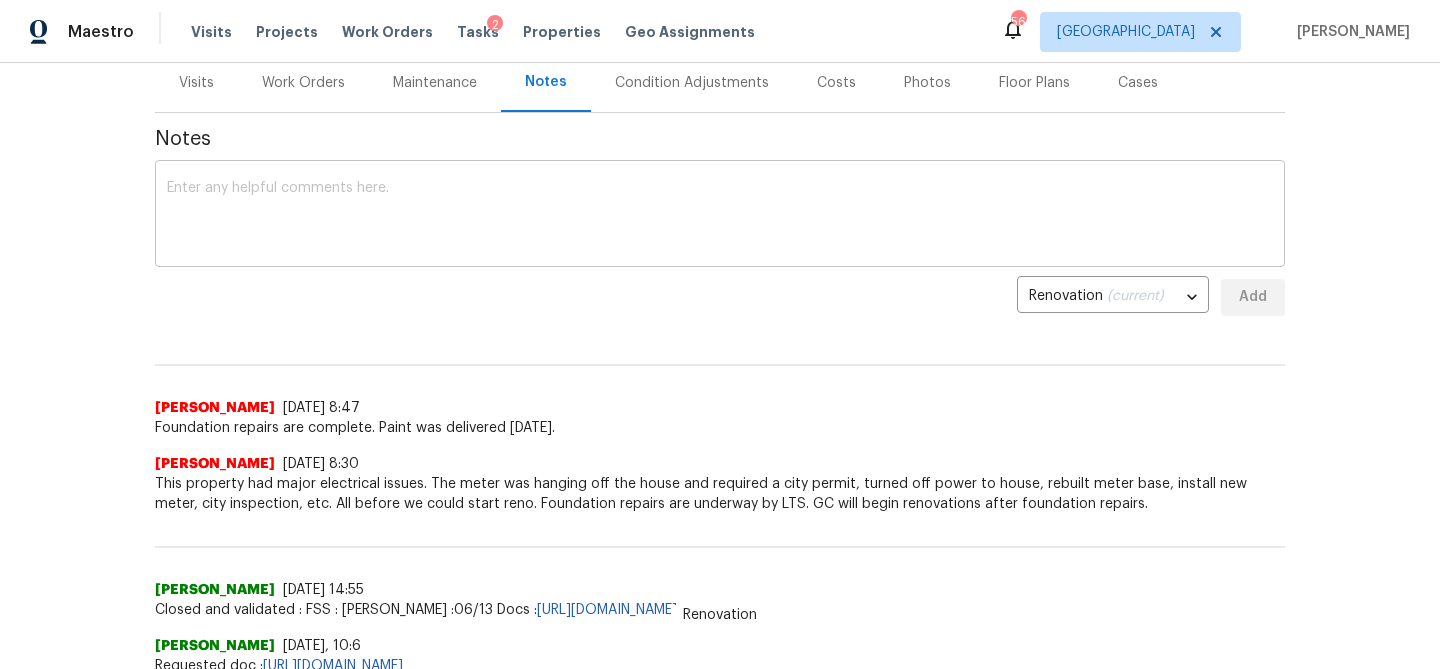 scroll, scrollTop: 0, scrollLeft: 0, axis: both 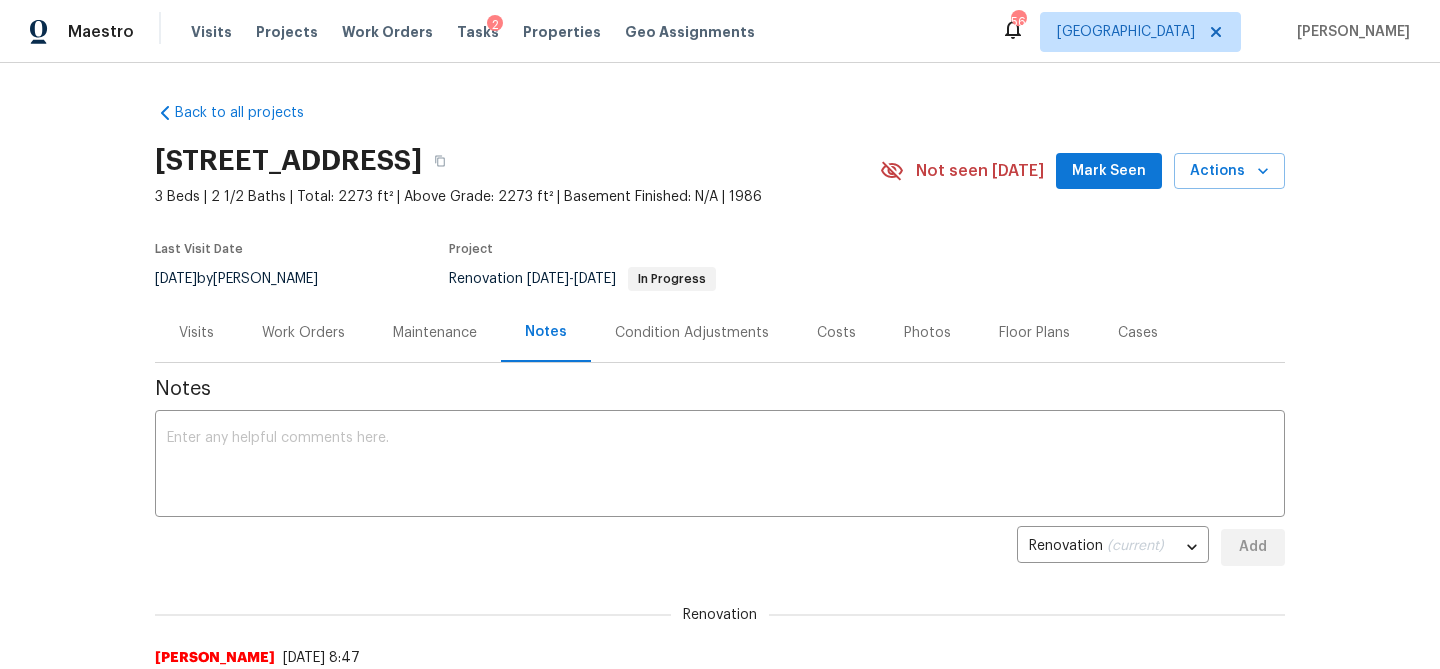 click on "Work Orders" at bounding box center [303, 333] 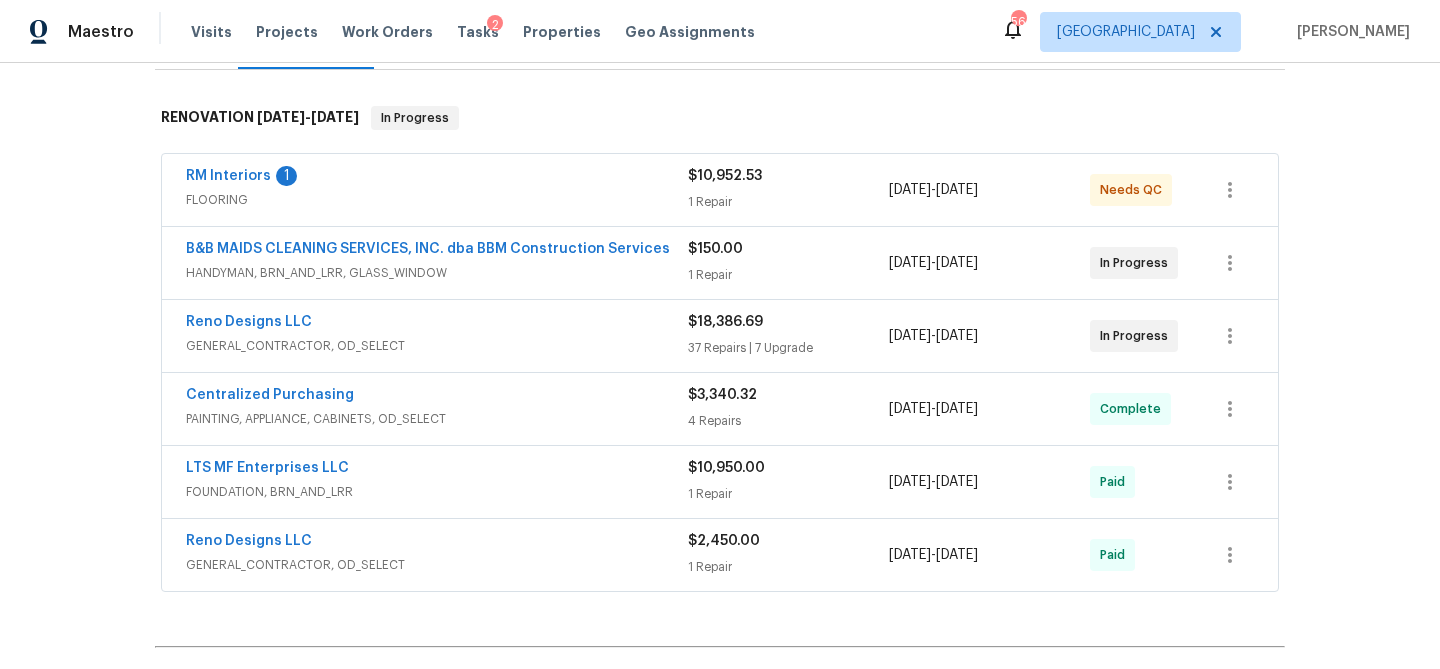 scroll, scrollTop: 301, scrollLeft: 0, axis: vertical 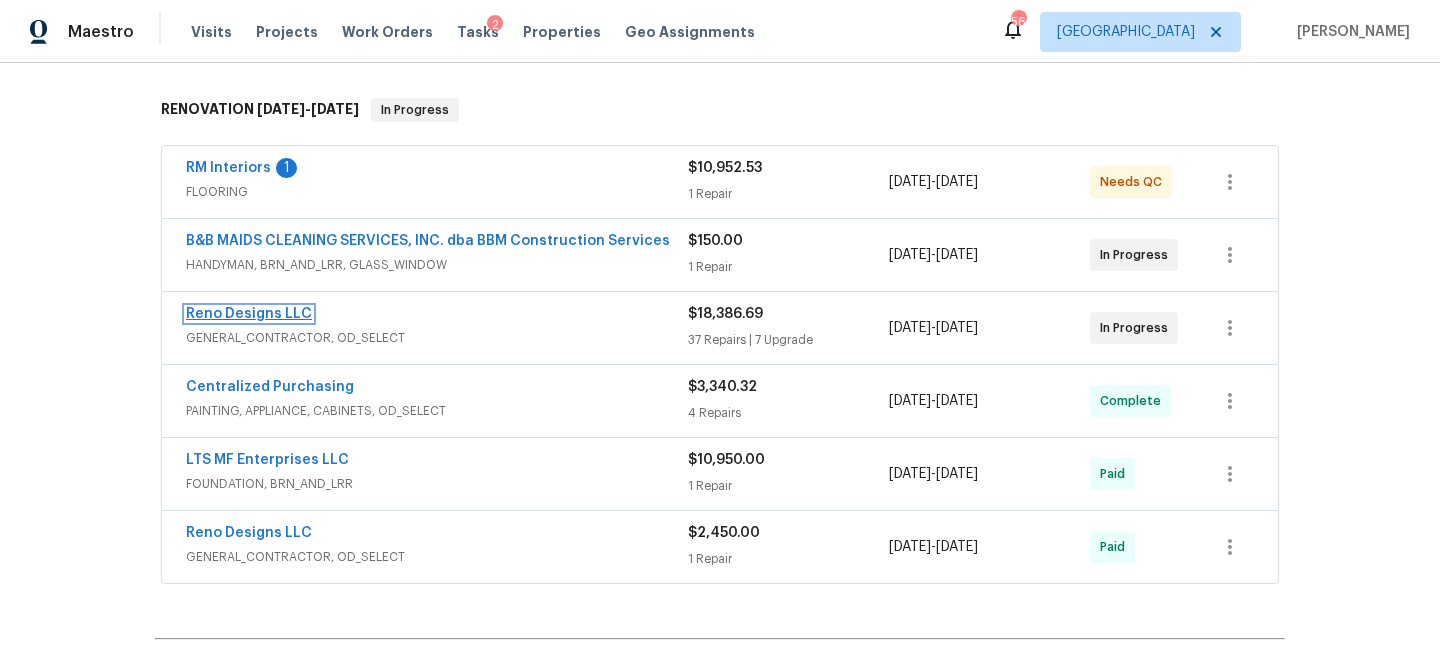 click on "Reno Designs LLC" at bounding box center [249, 314] 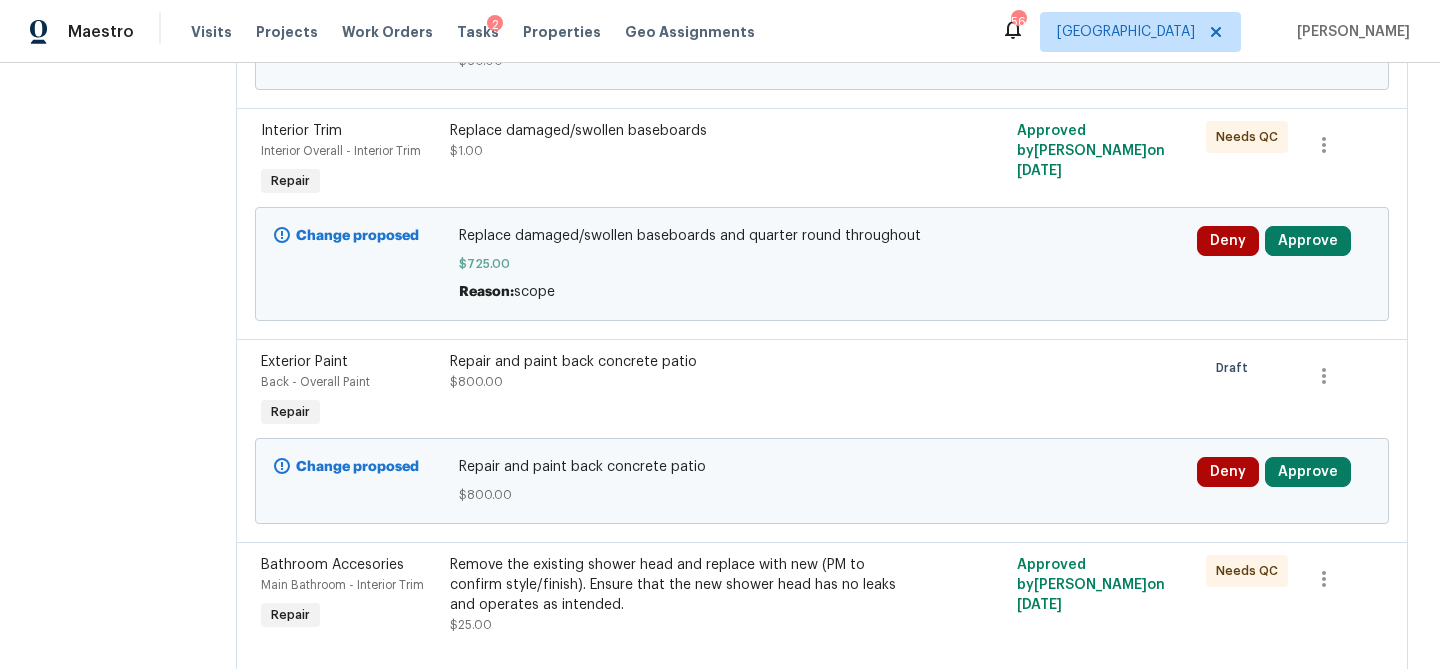 scroll, scrollTop: 962, scrollLeft: 0, axis: vertical 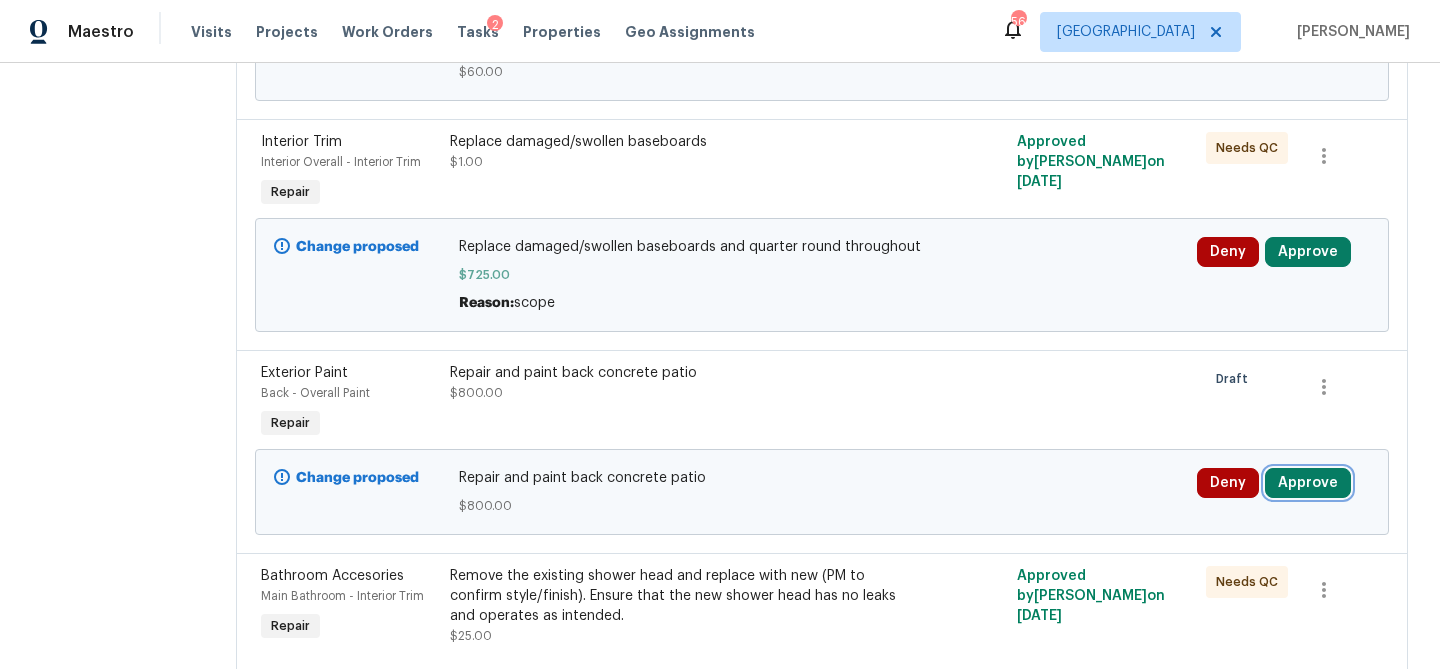 click on "Approve" at bounding box center (1308, 483) 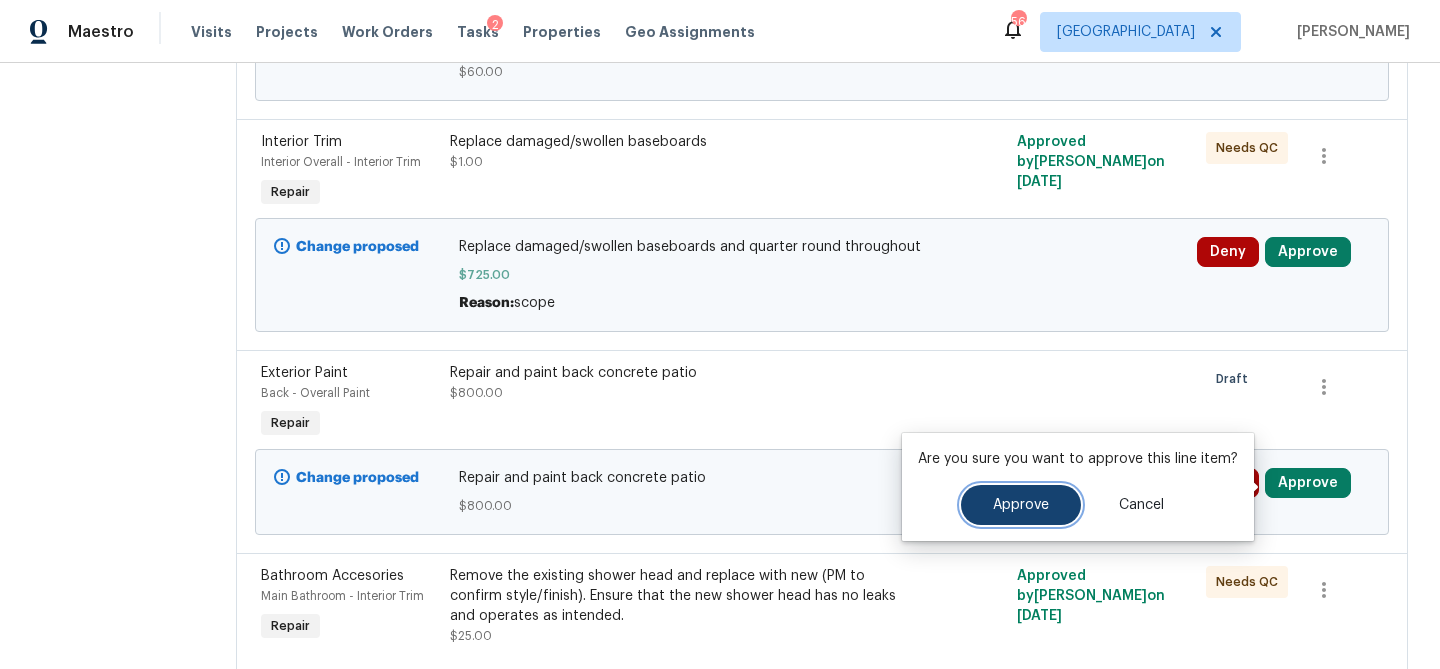 click on "Approve" at bounding box center [1021, 505] 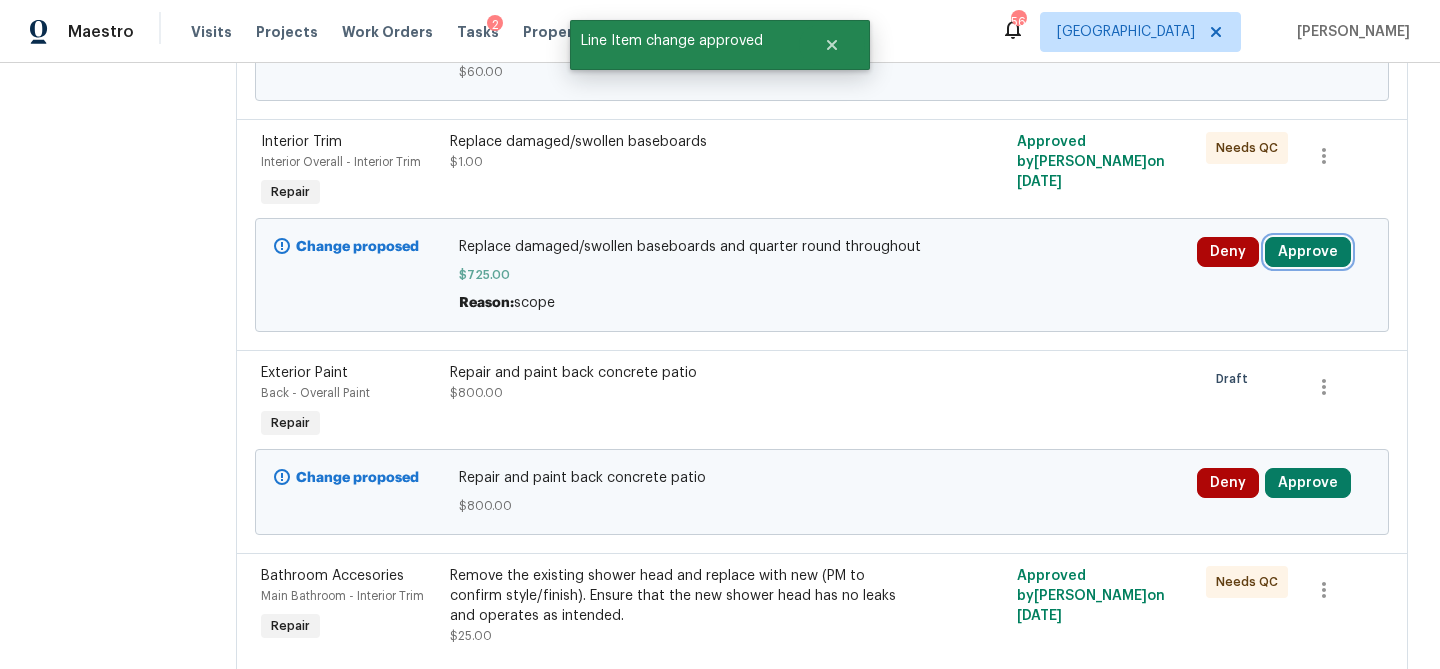 click on "Approve" at bounding box center (1308, 252) 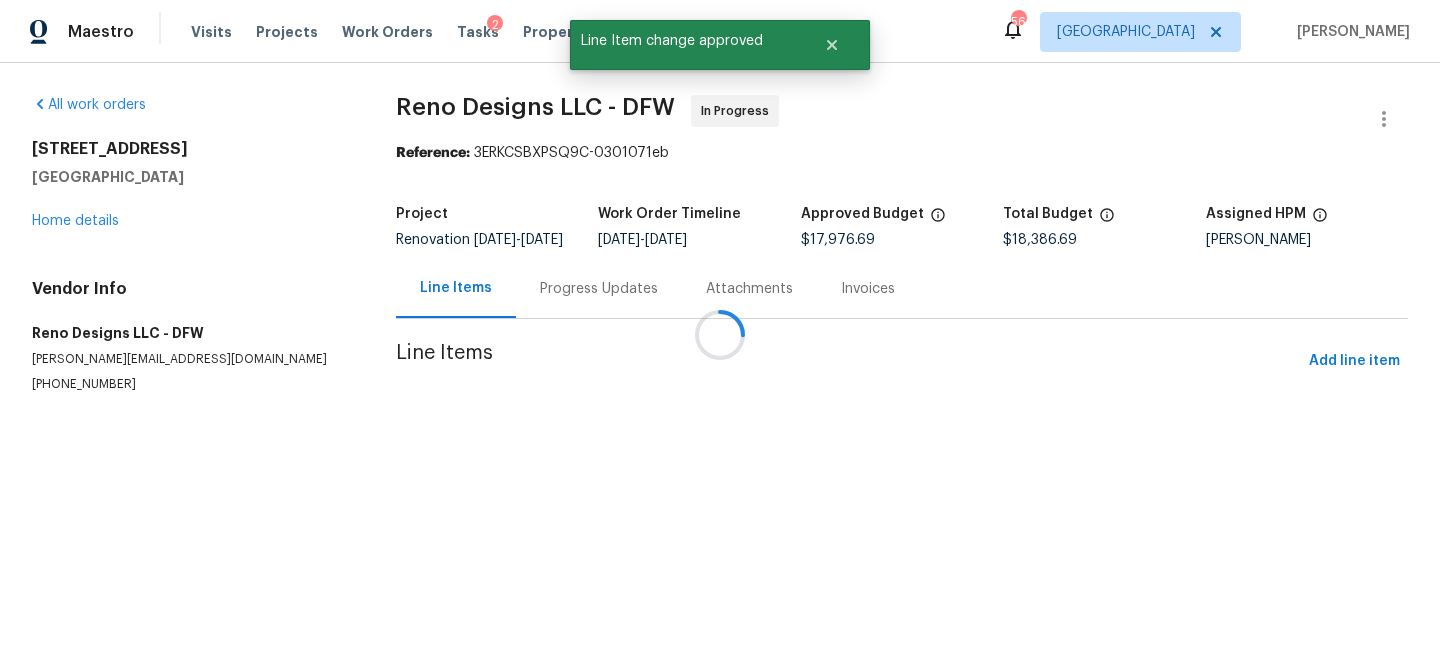 scroll, scrollTop: 0, scrollLeft: 0, axis: both 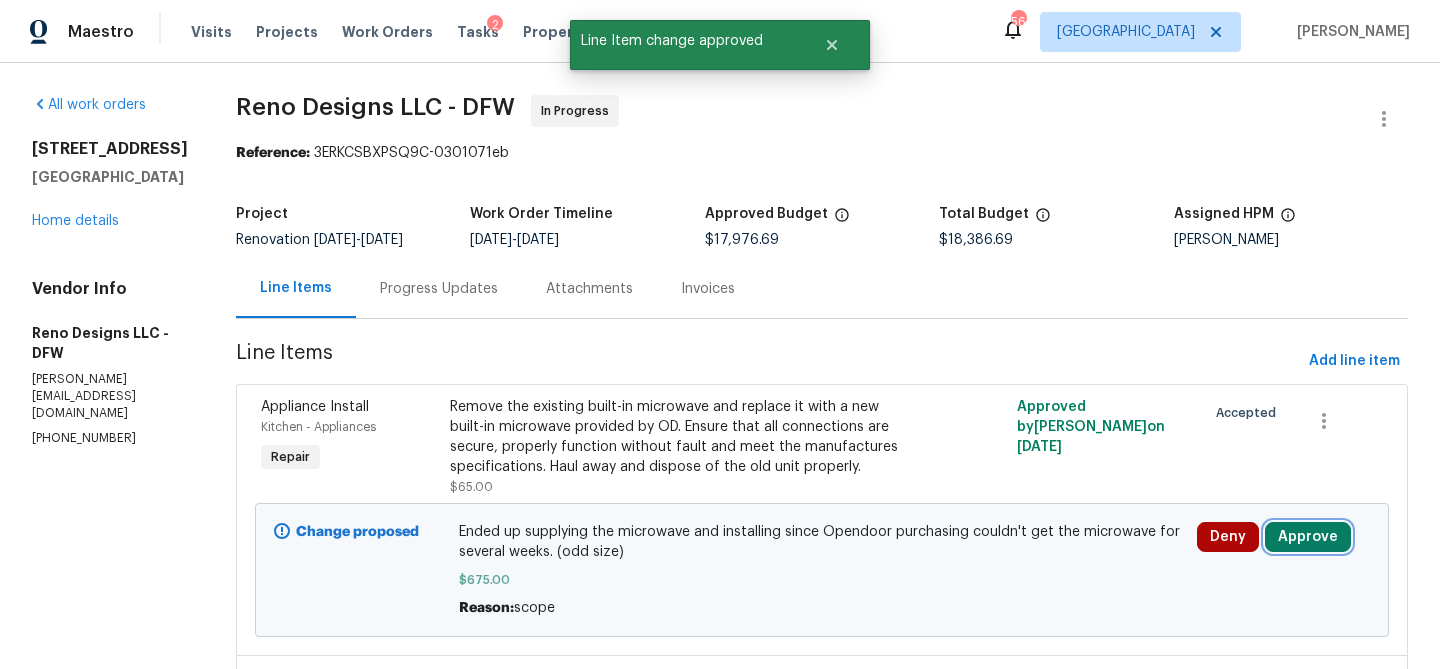 click on "Approve" at bounding box center (1308, 537) 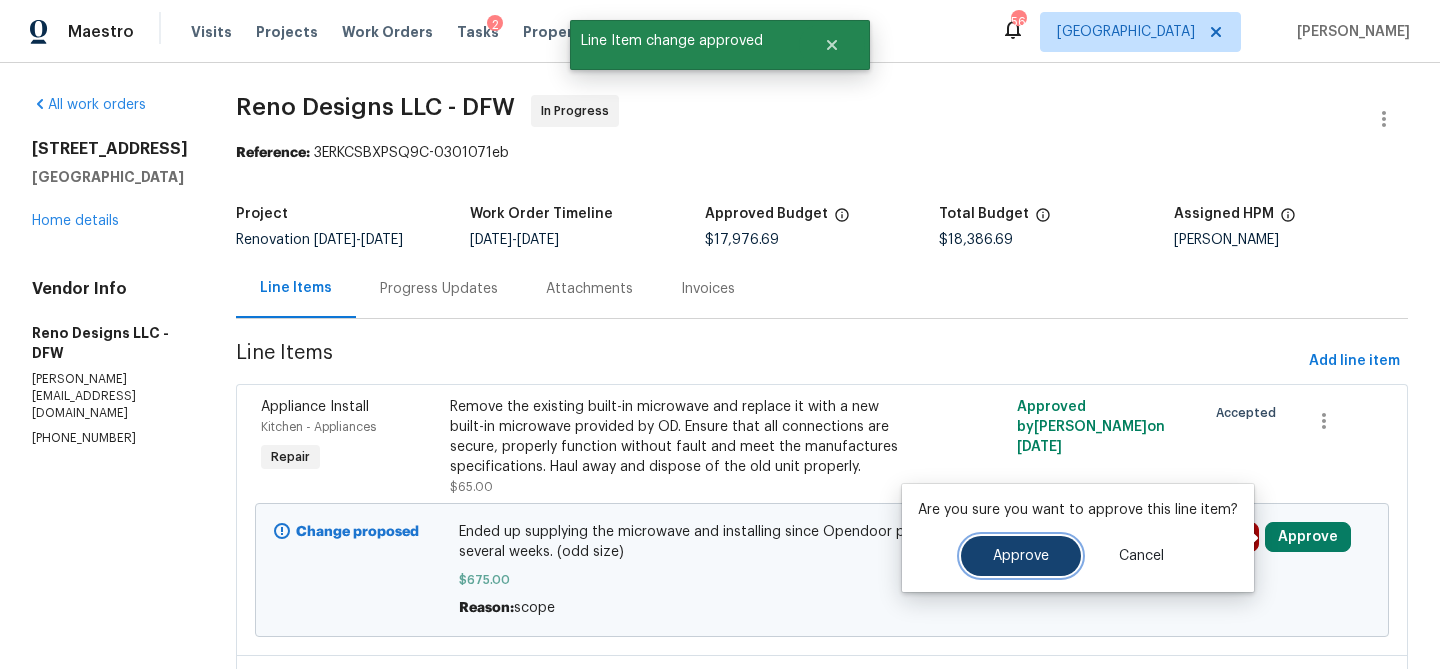 click on "Approve" at bounding box center [1021, 556] 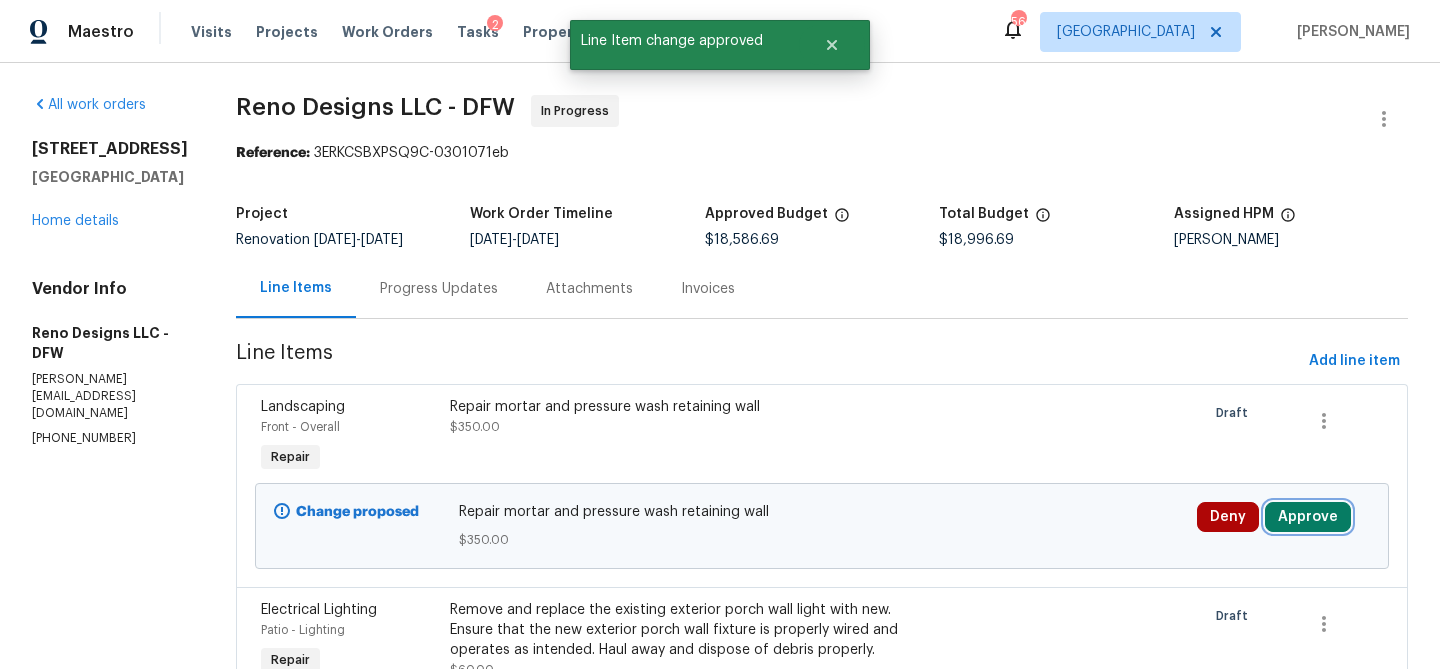 click on "Approve" at bounding box center (1308, 517) 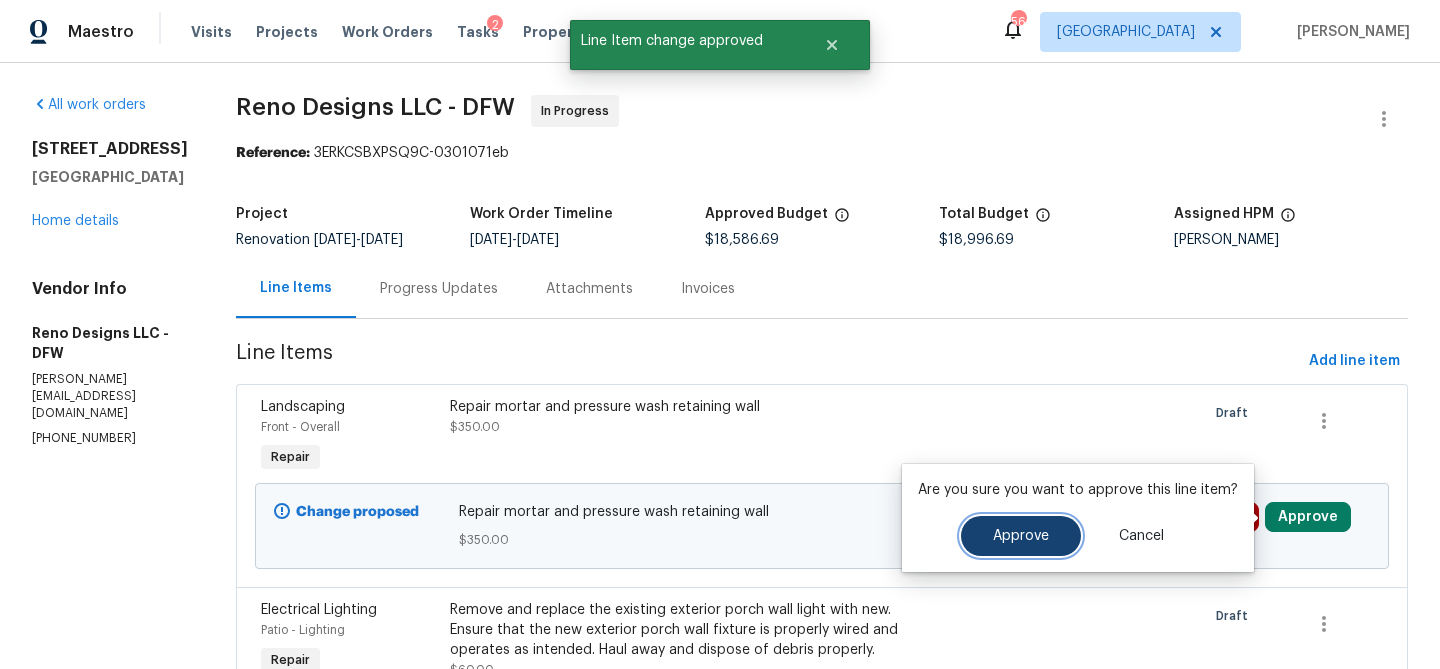 click on "Approve" at bounding box center (1021, 536) 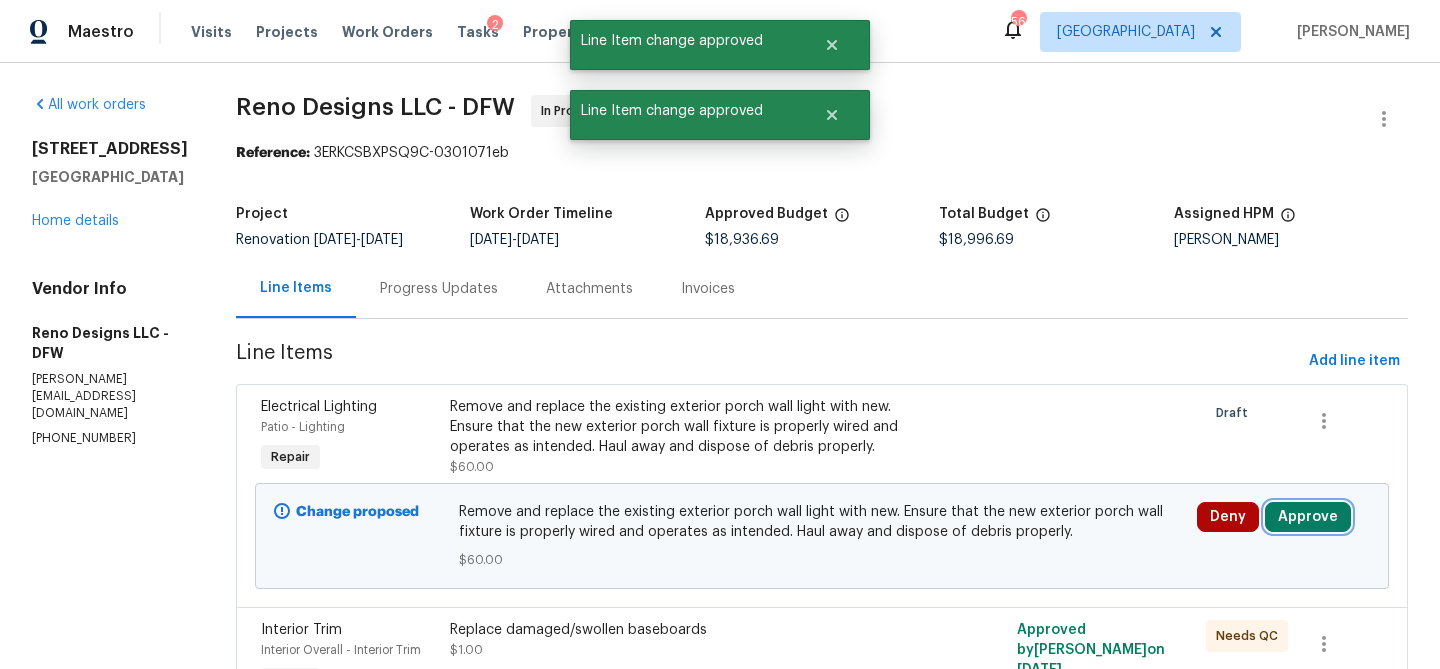 click on "Approve" at bounding box center (1308, 517) 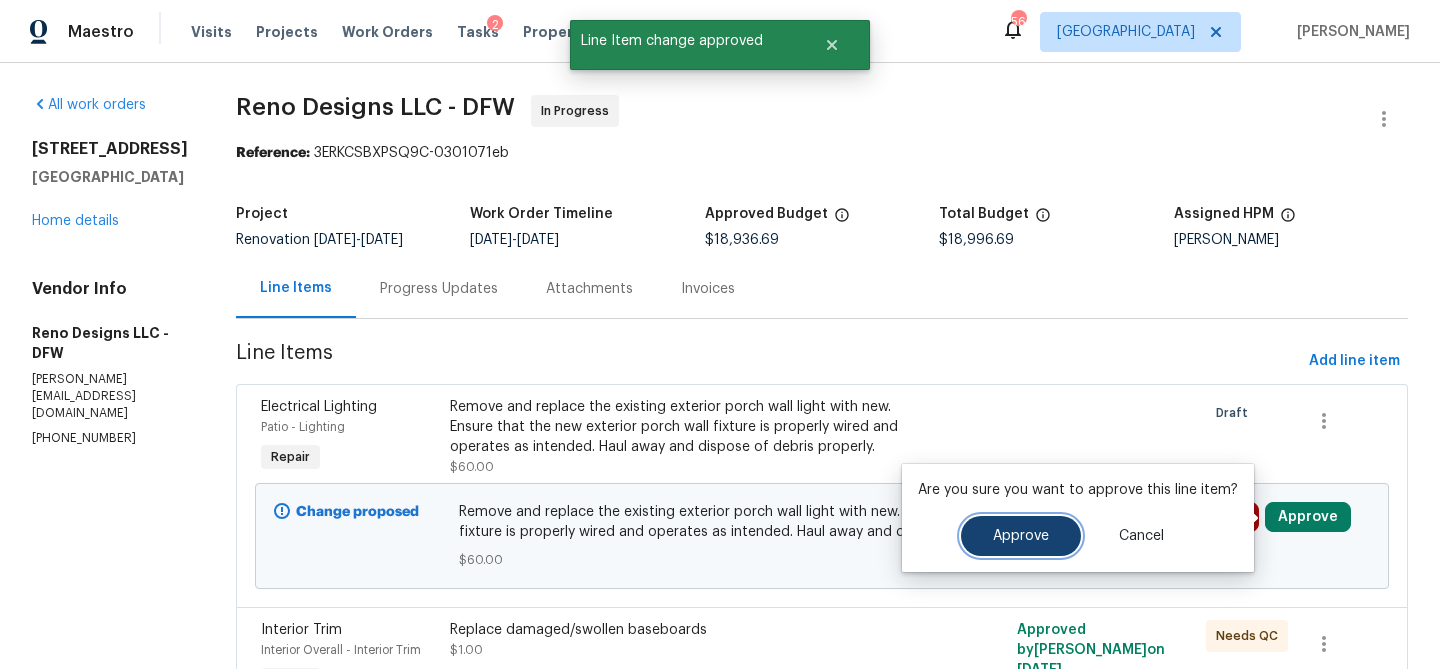 click on "Approve" at bounding box center (1021, 536) 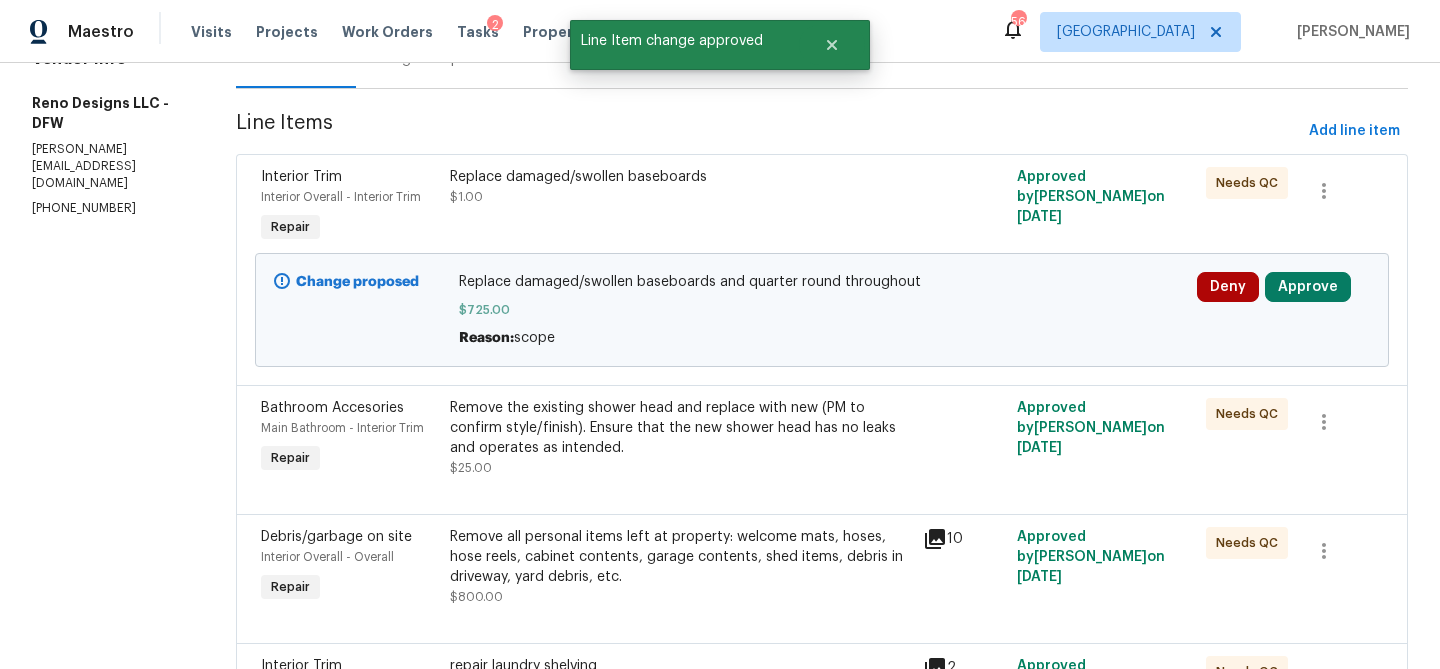 scroll, scrollTop: 227, scrollLeft: 0, axis: vertical 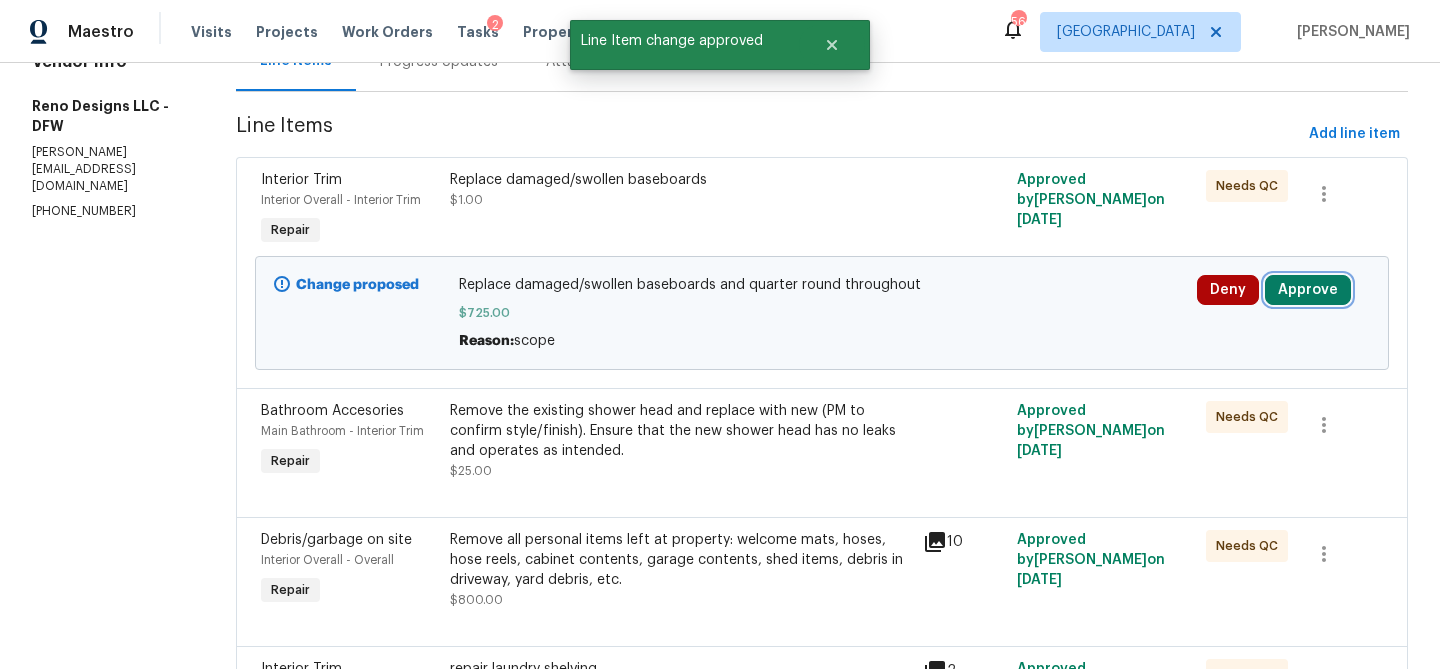 click on "Approve" at bounding box center (1308, 290) 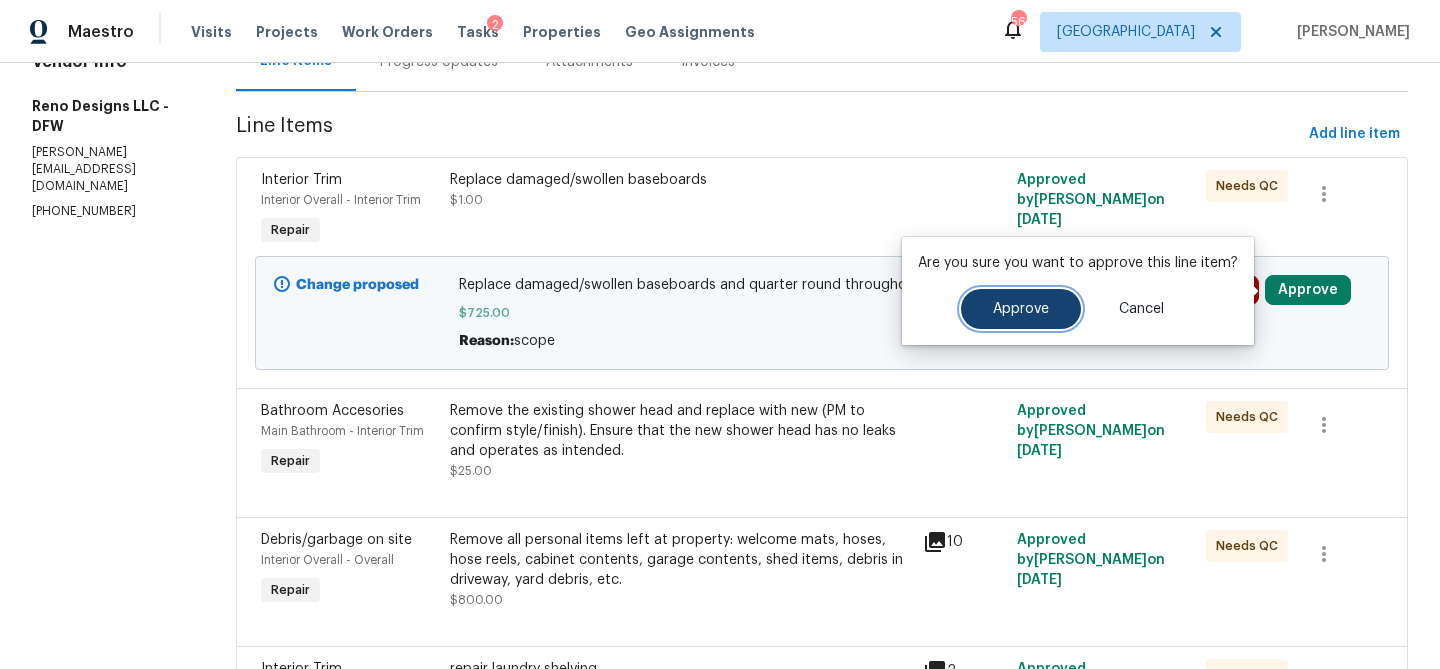 click on "Approve" at bounding box center (1021, 309) 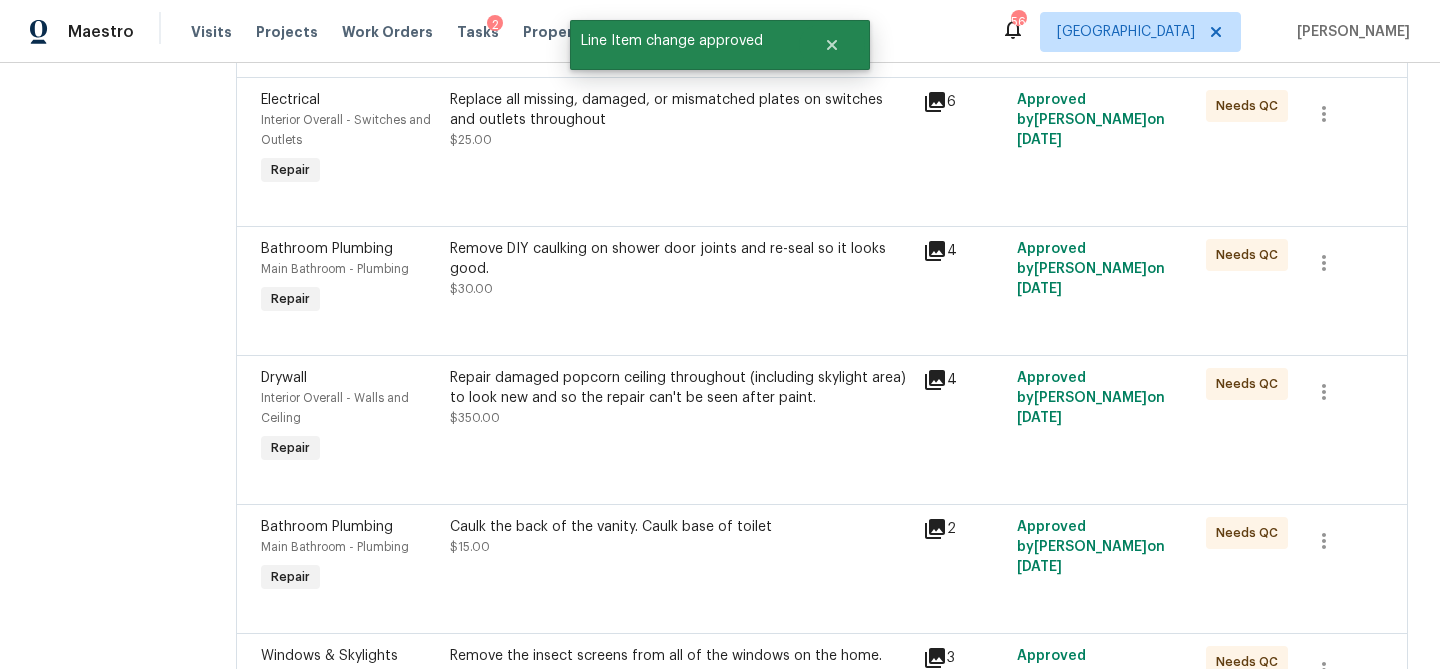 scroll, scrollTop: 0, scrollLeft: 0, axis: both 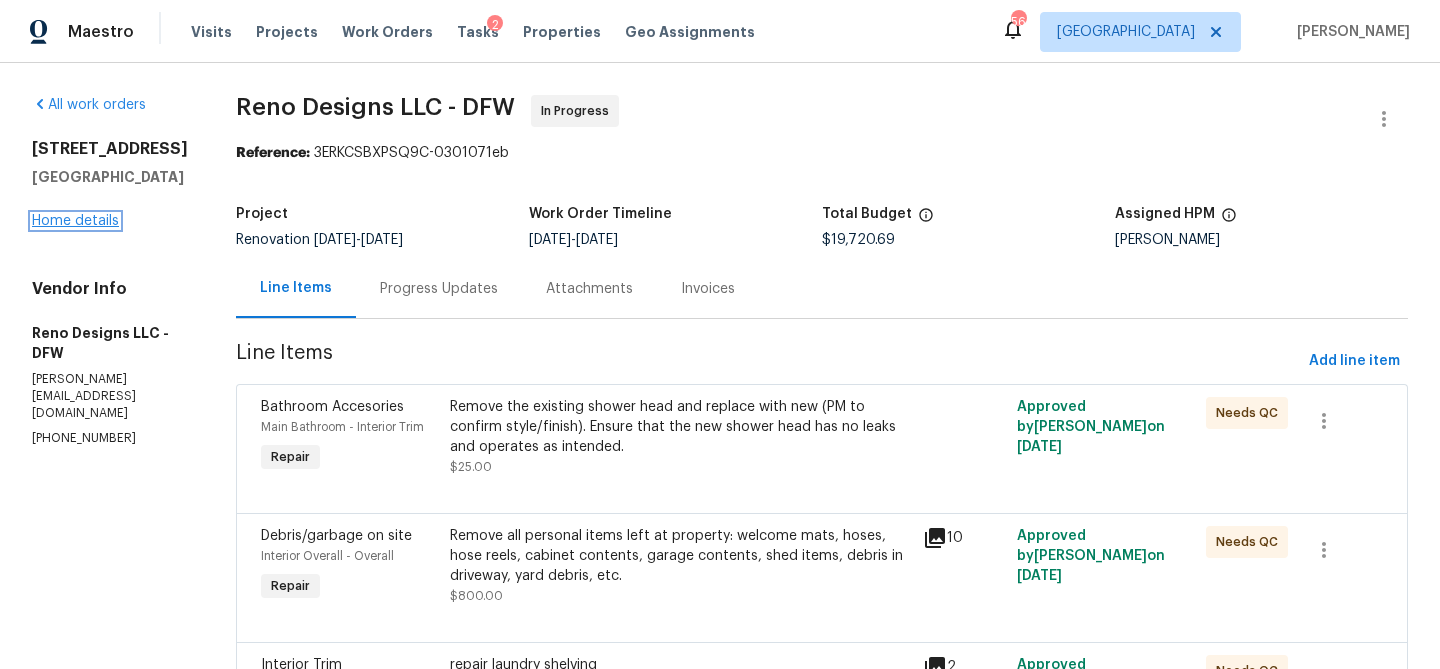 click on "Home details" at bounding box center [75, 221] 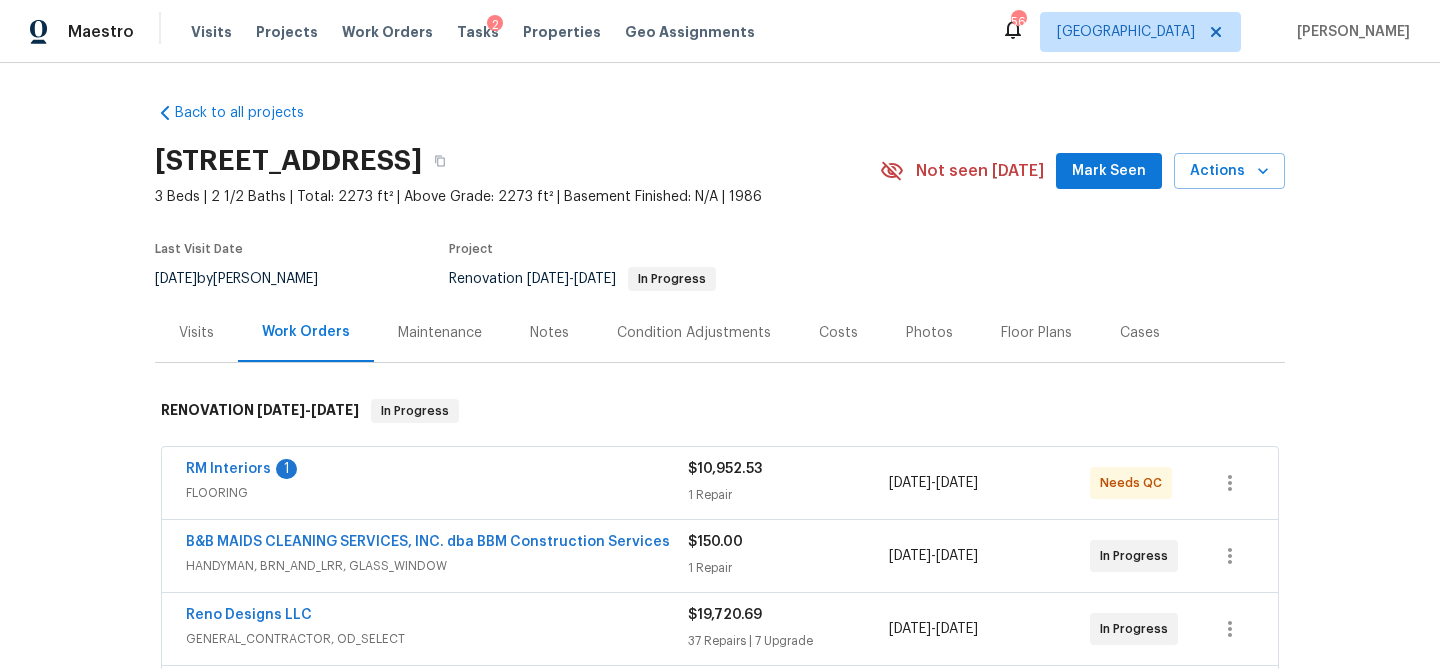 click on "Costs" at bounding box center (838, 333) 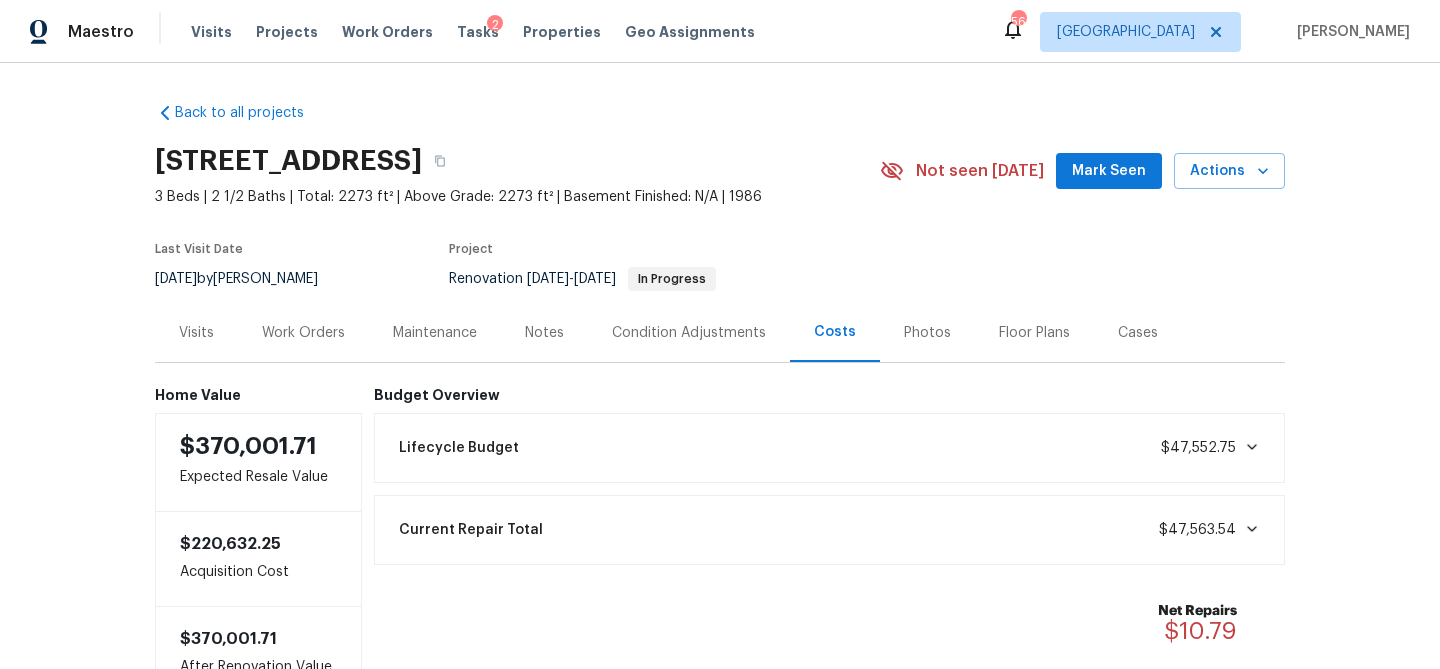 click on "Maintenance" at bounding box center (435, 333) 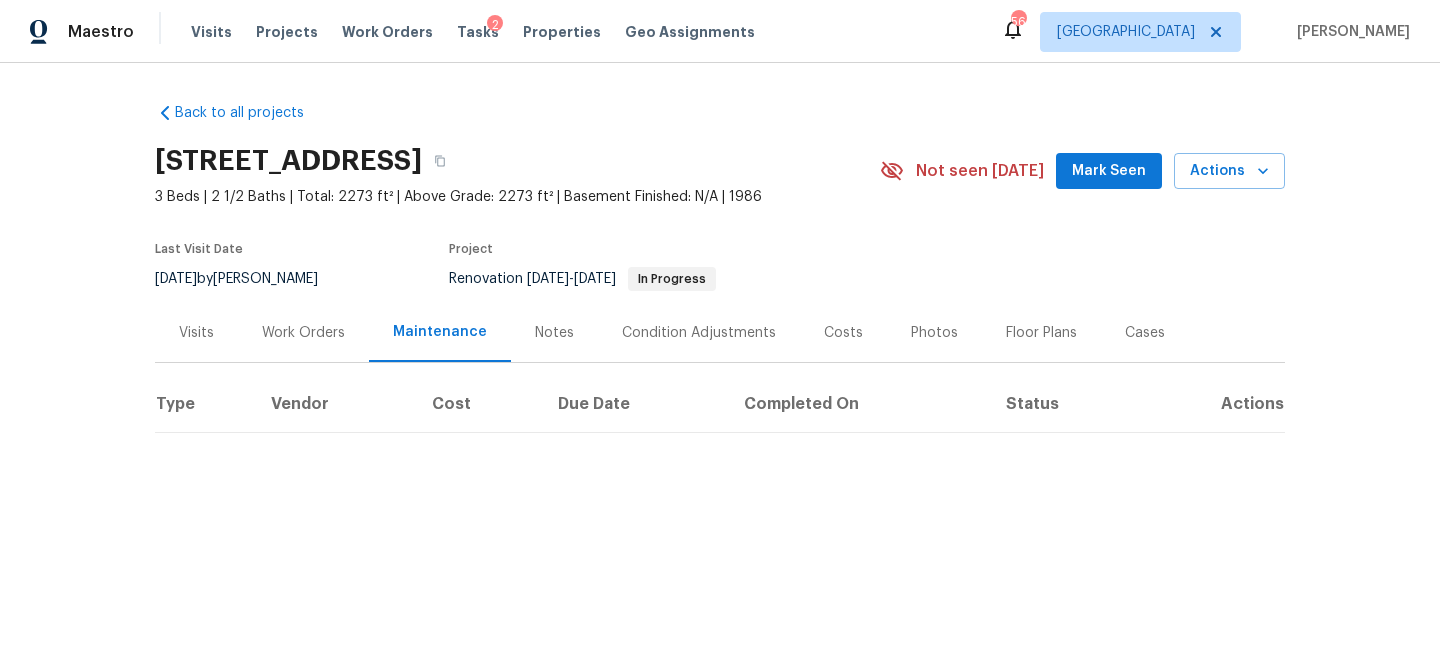 click on "Work Orders" at bounding box center [303, 333] 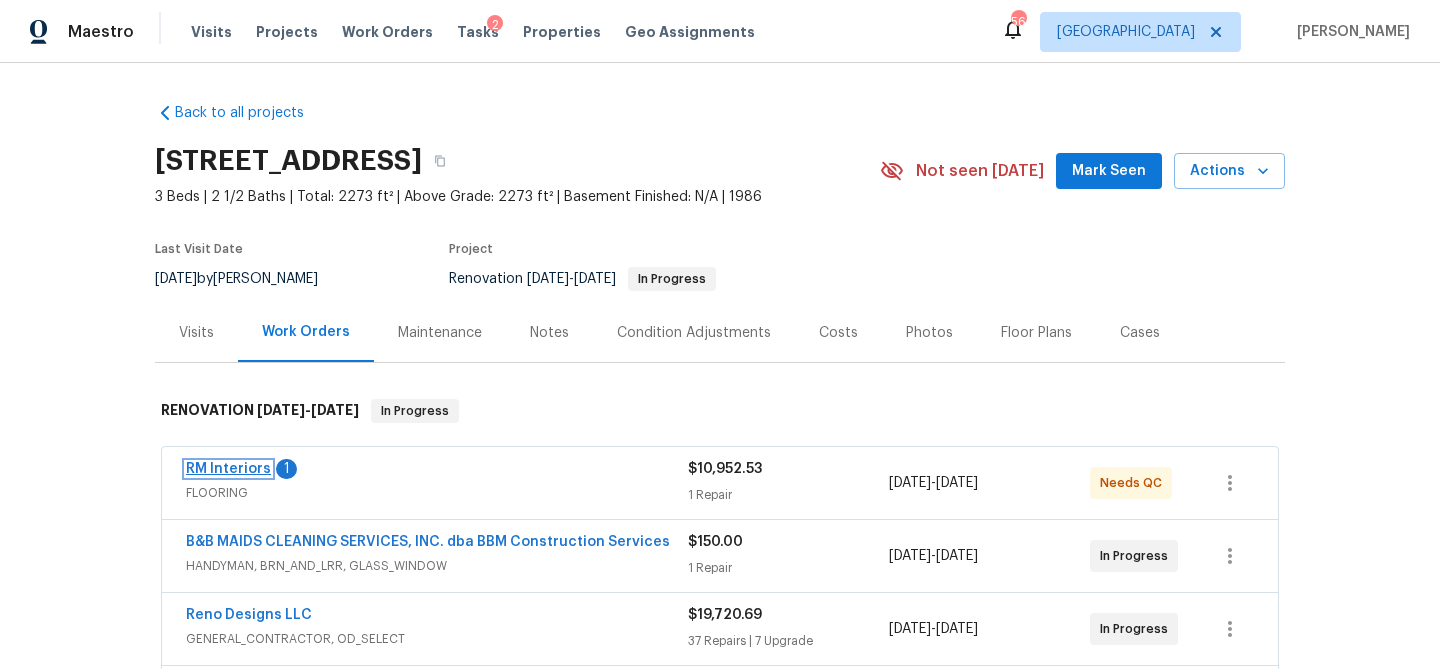 click on "RM Interiors" at bounding box center [228, 469] 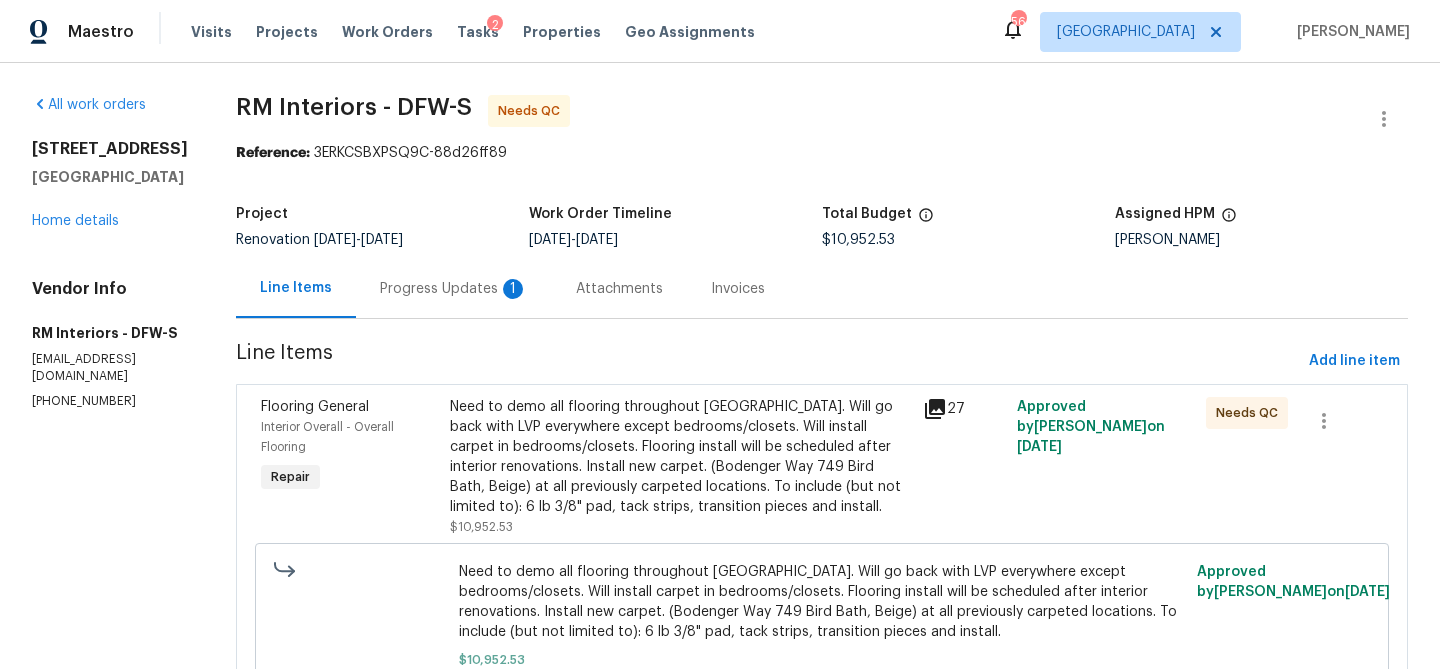scroll, scrollTop: 124, scrollLeft: 0, axis: vertical 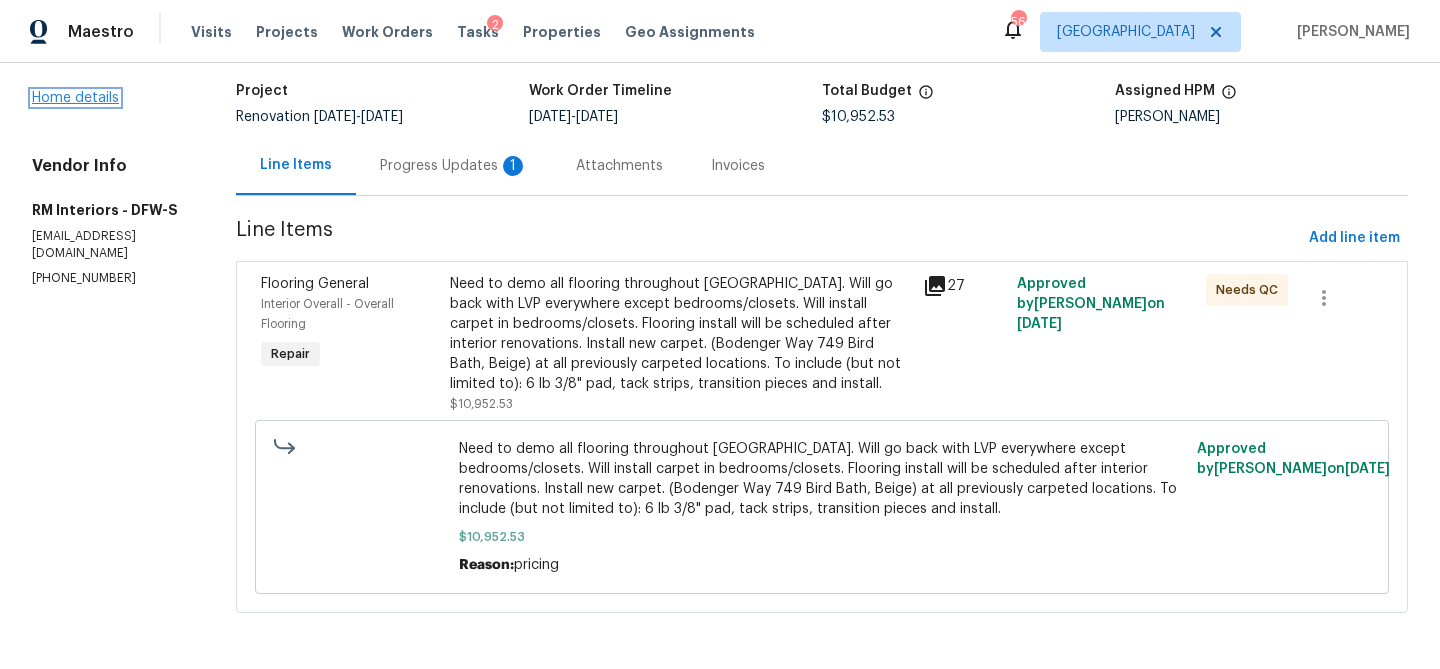 click on "Home details" at bounding box center (75, 98) 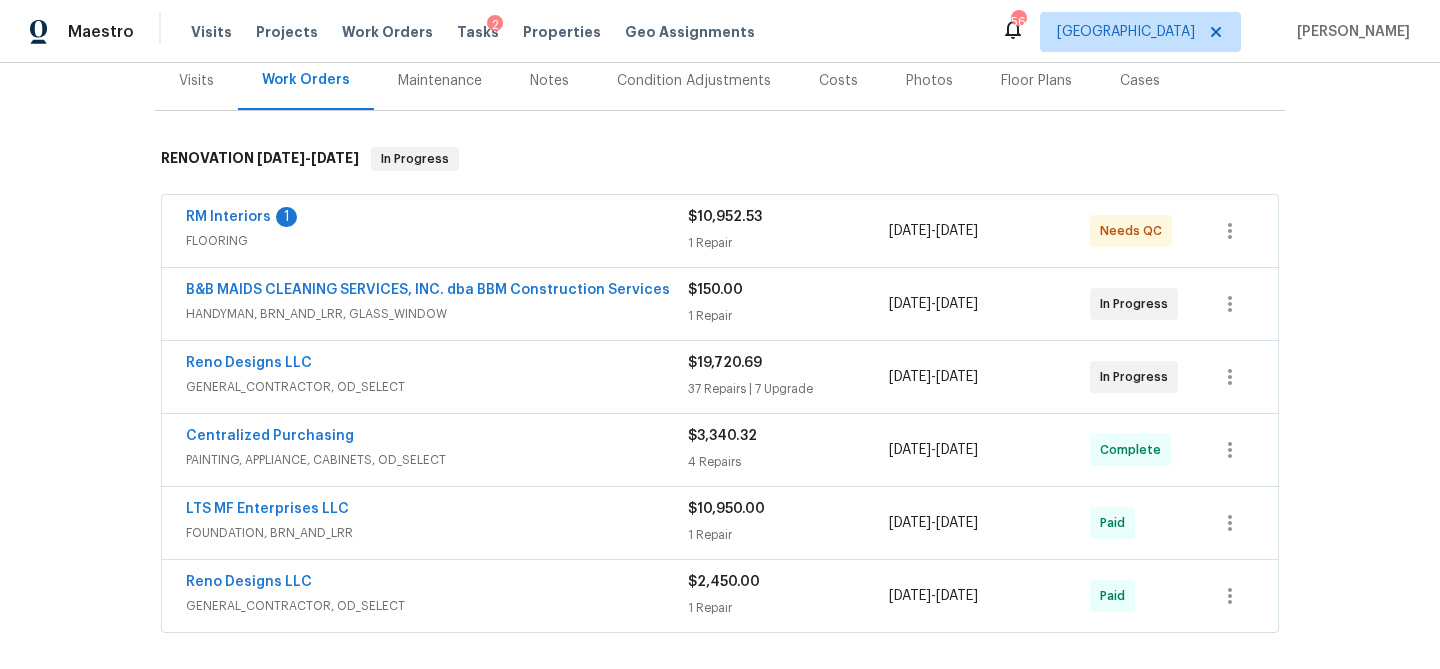 scroll, scrollTop: 251, scrollLeft: 0, axis: vertical 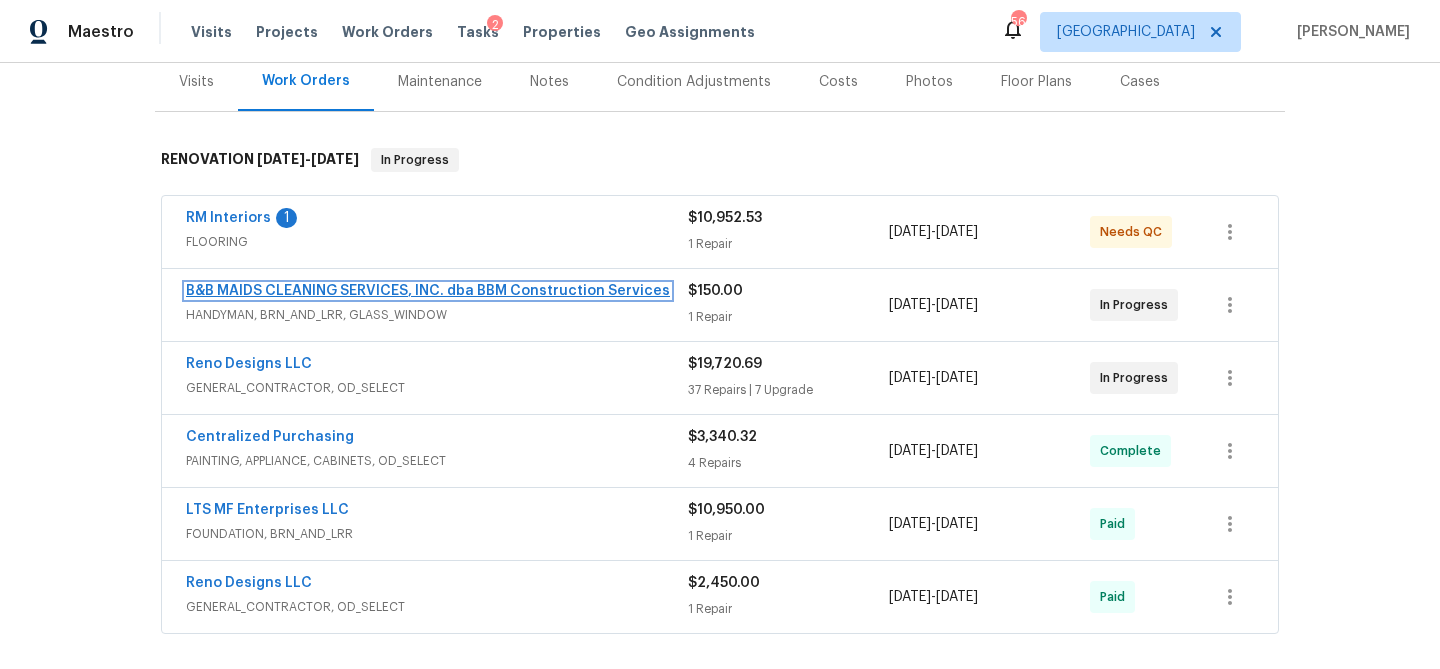 click on "B&B MAIDS CLEANING SERVICES, INC. dba BBM Construction Services" at bounding box center (428, 291) 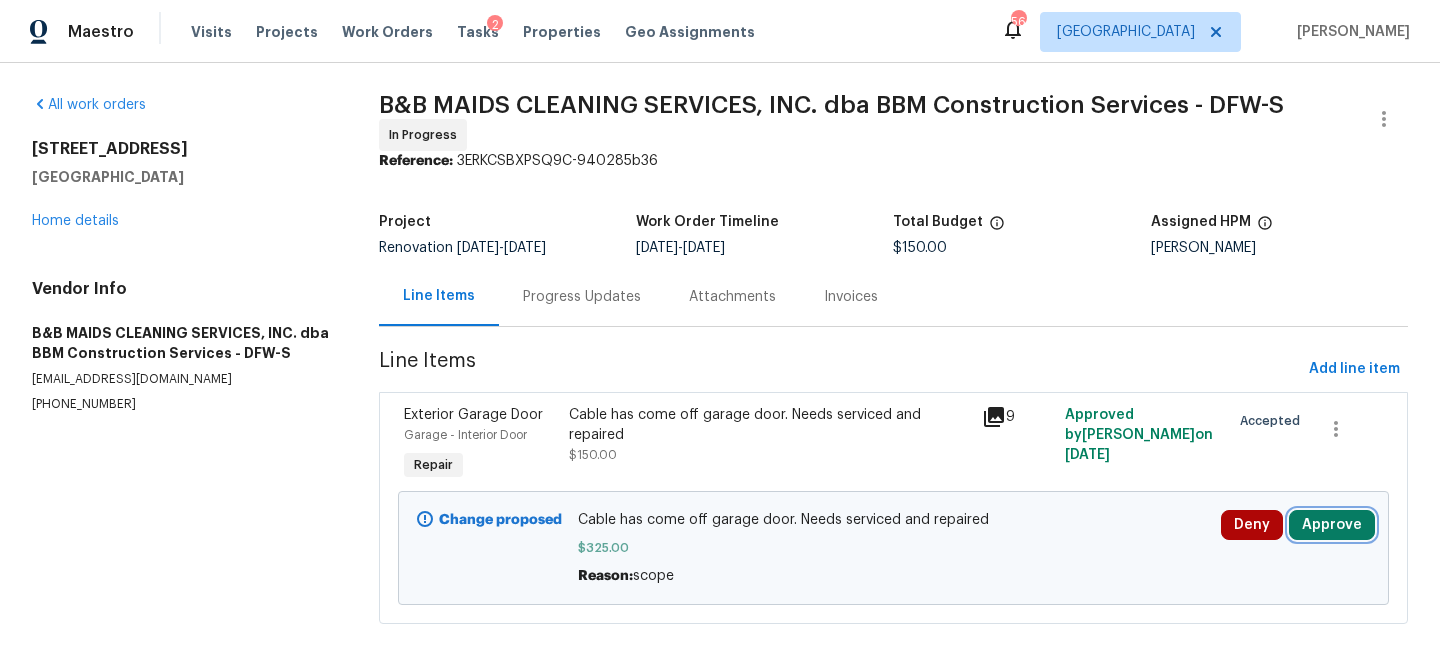 click on "Approve" at bounding box center [1332, 525] 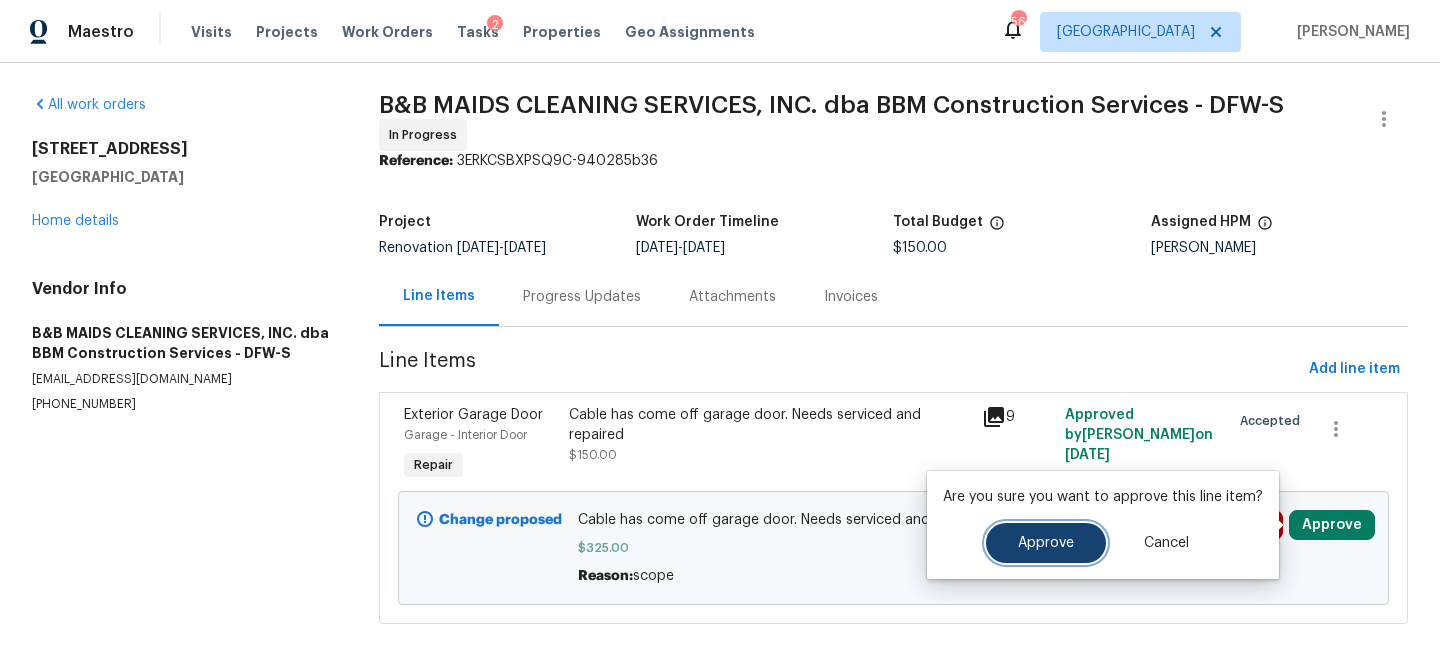 click on "Approve" at bounding box center [1046, 543] 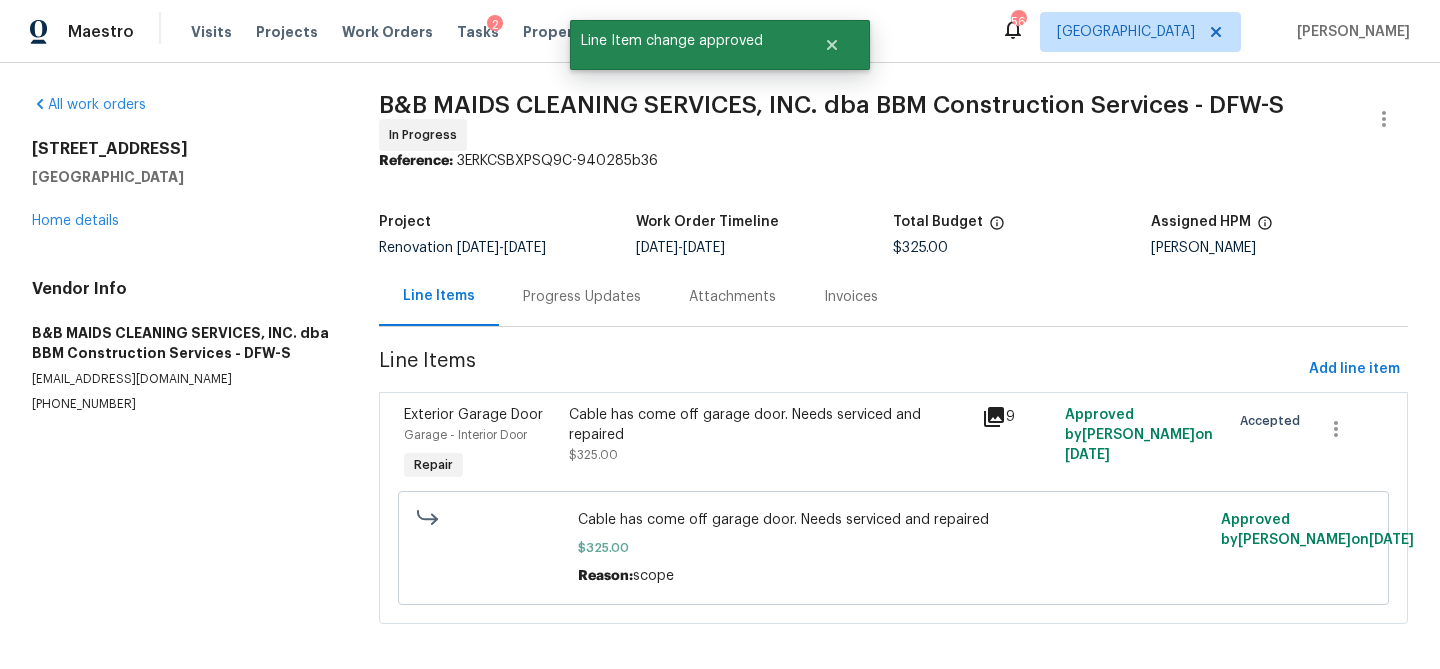 click on "[STREET_ADDRESS] Home details" at bounding box center [181, 185] 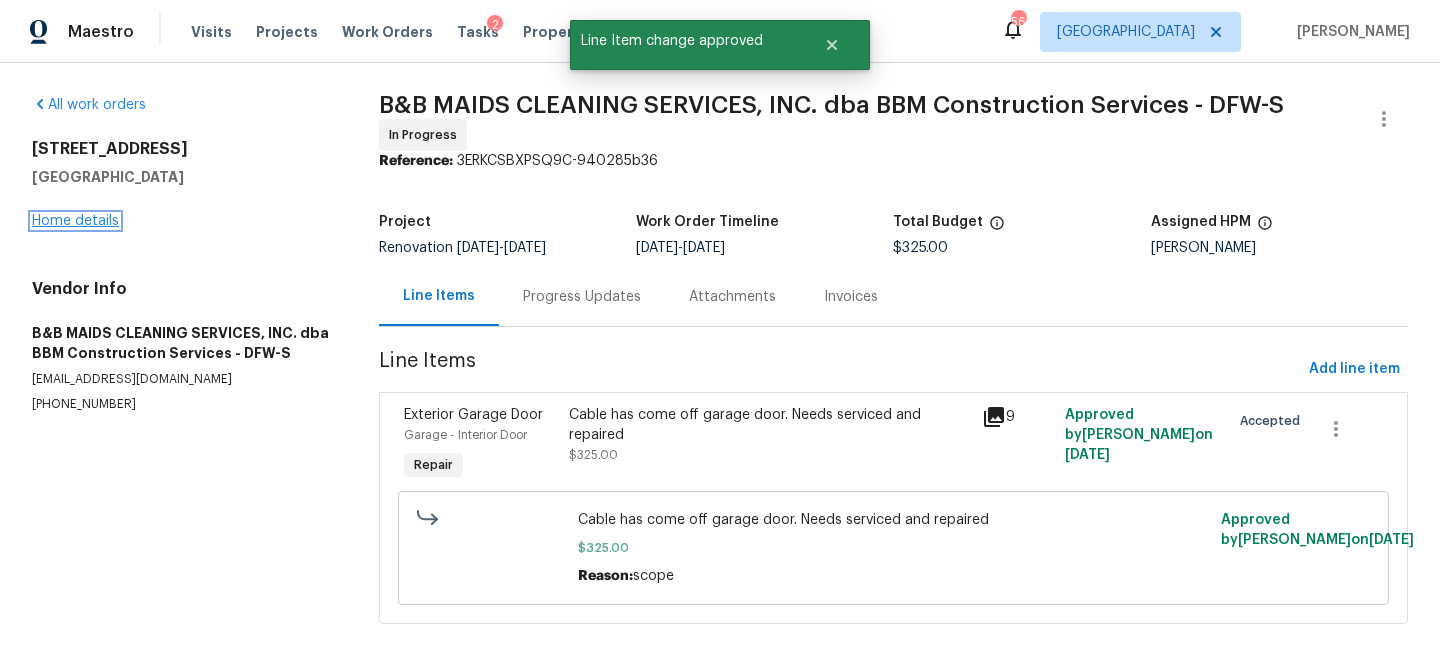 click on "Home details" at bounding box center (75, 221) 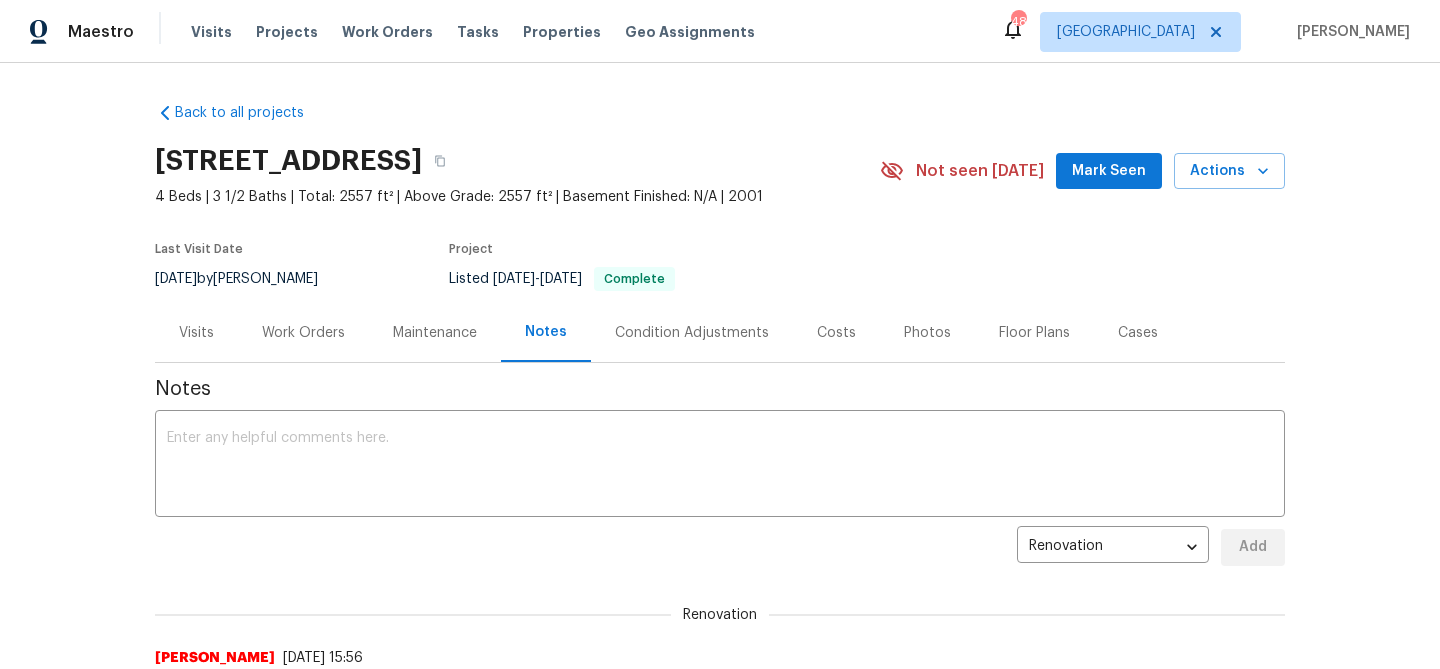 scroll, scrollTop: 0, scrollLeft: 0, axis: both 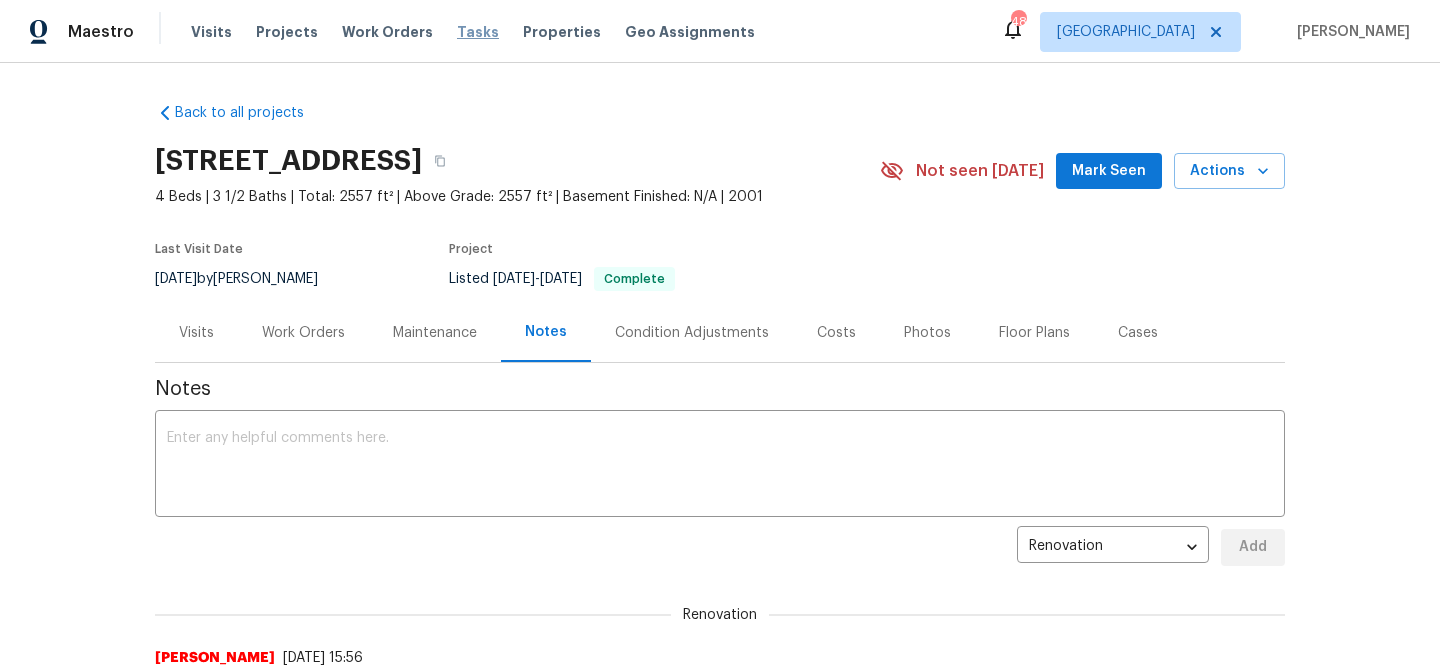 click on "Tasks" at bounding box center [478, 32] 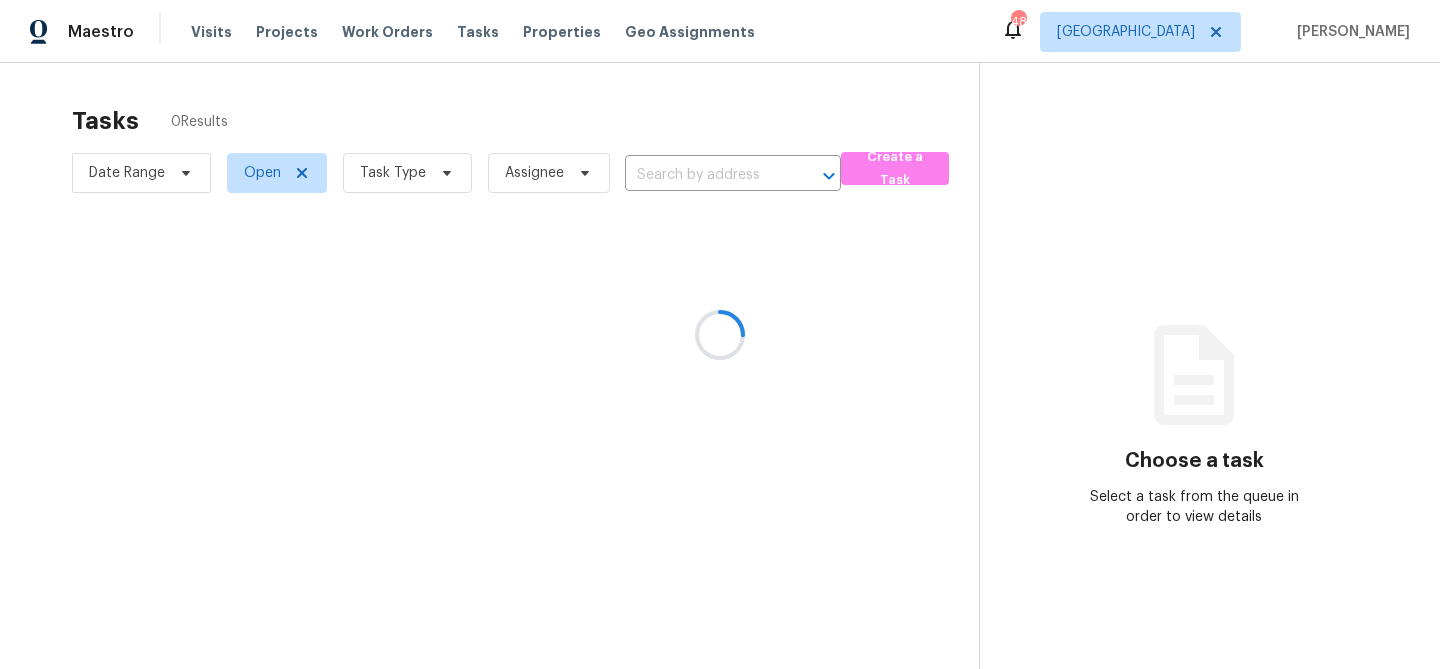 click at bounding box center [720, 334] 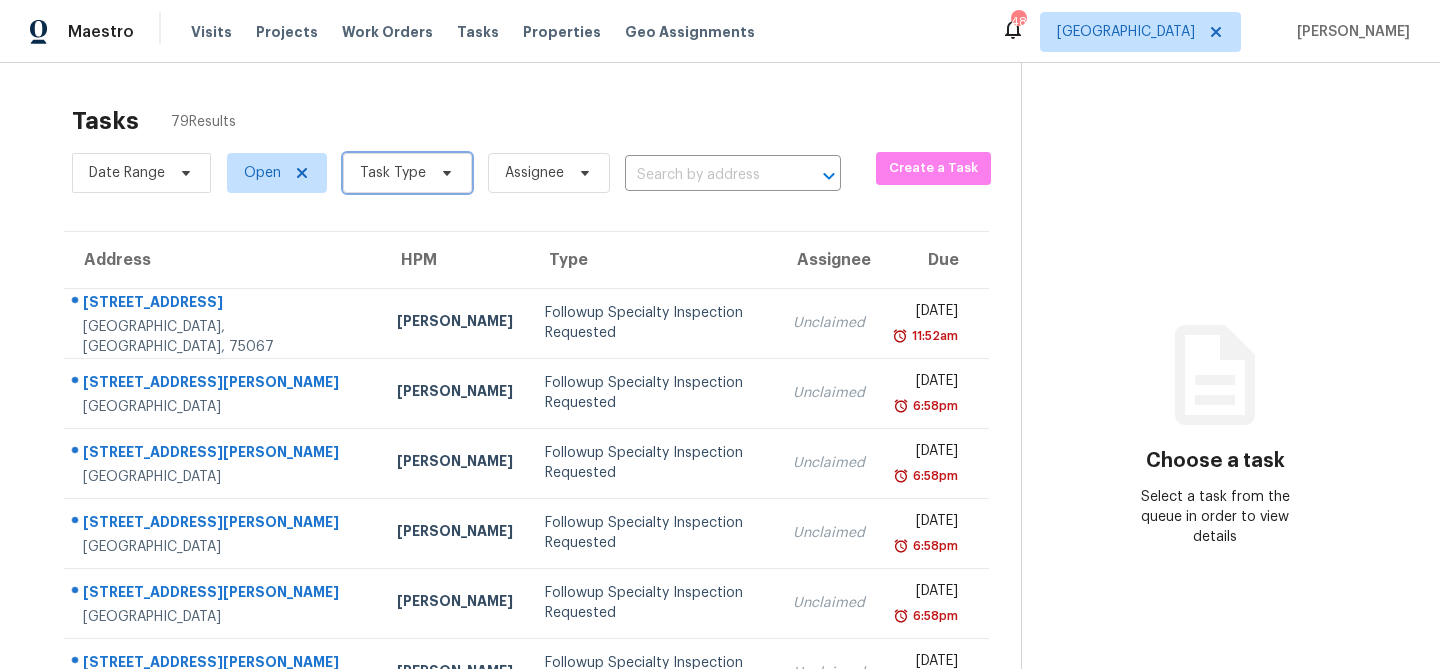 click on "Task Type" at bounding box center (407, 173) 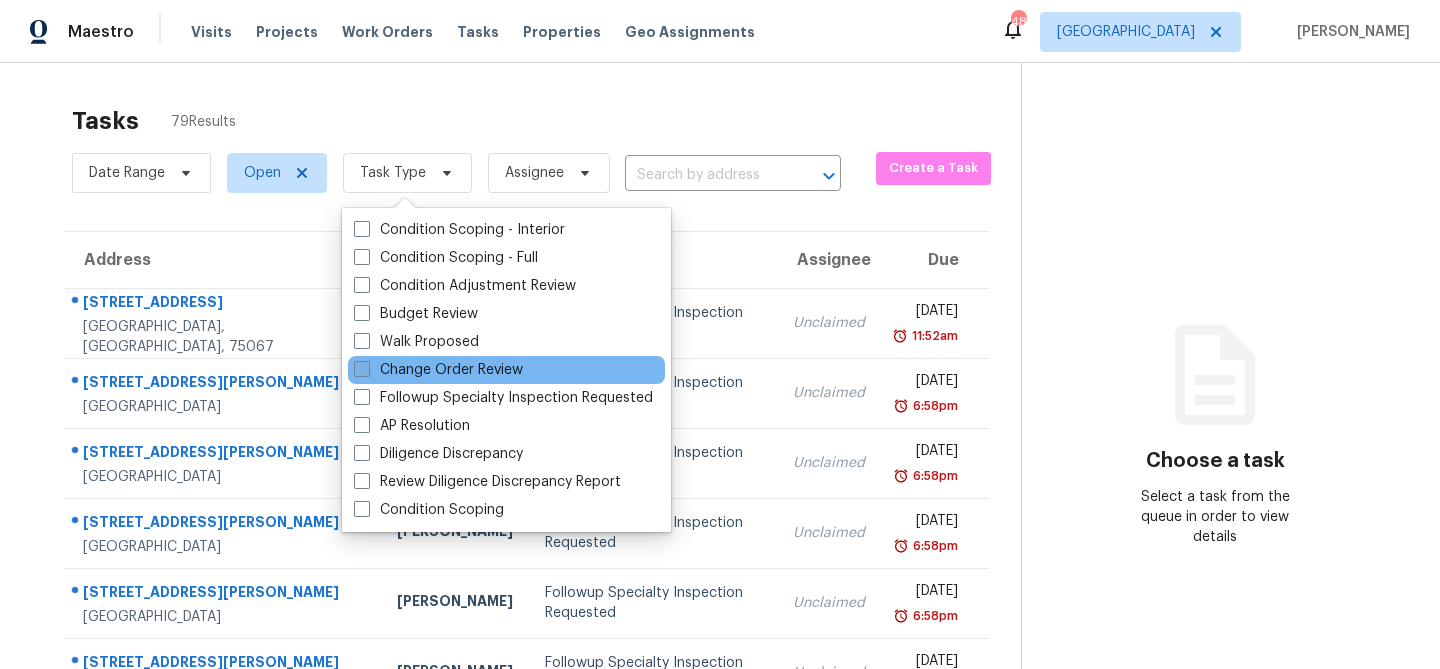 click on "Change Order Review" at bounding box center (438, 370) 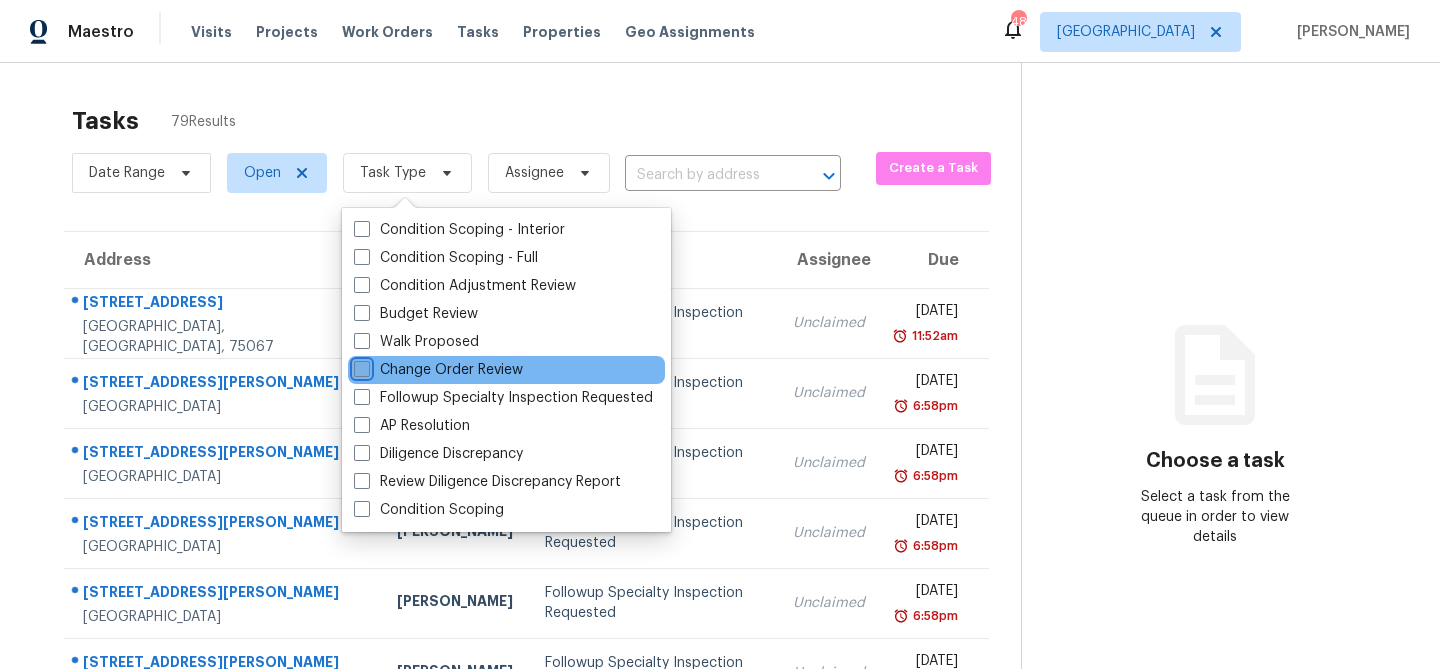 click on "Change Order Review" at bounding box center (360, 366) 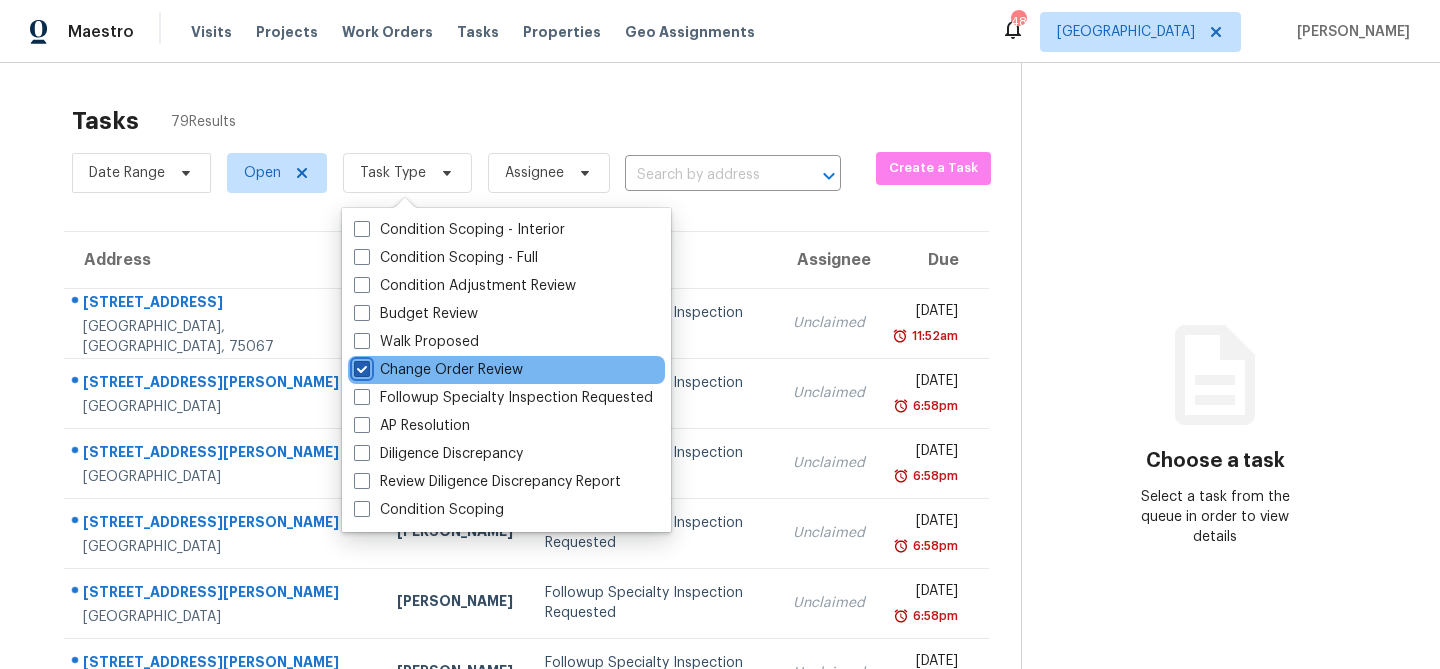 checkbox on "true" 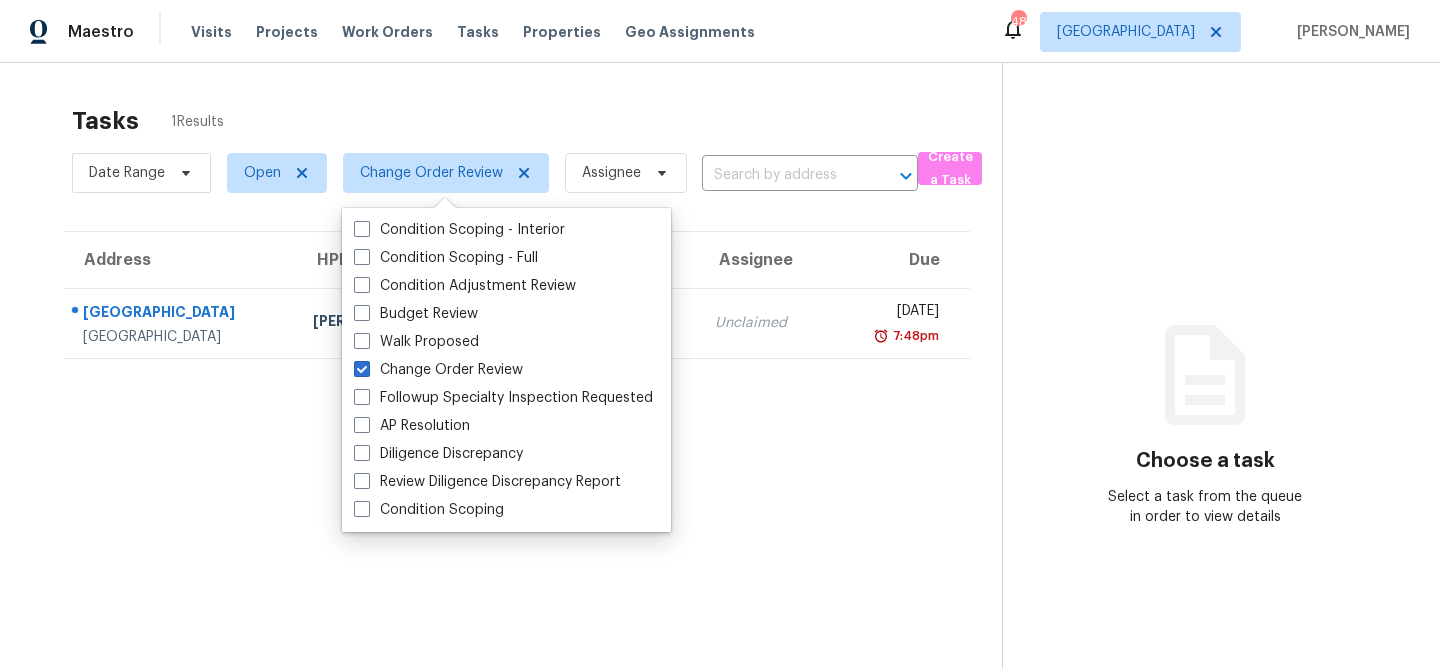 click on "Tasks 1  Results Date Range Open Change Order Review Assignee ​ Create a Task Address HPM Type Assignee Due 9318 Monticello Dr   Granbury, TX, 76049 Jason Fletcher Change Order Review Unclaimed Fri, Jul 18th 2025 7:48pm" at bounding box center (517, 413) 